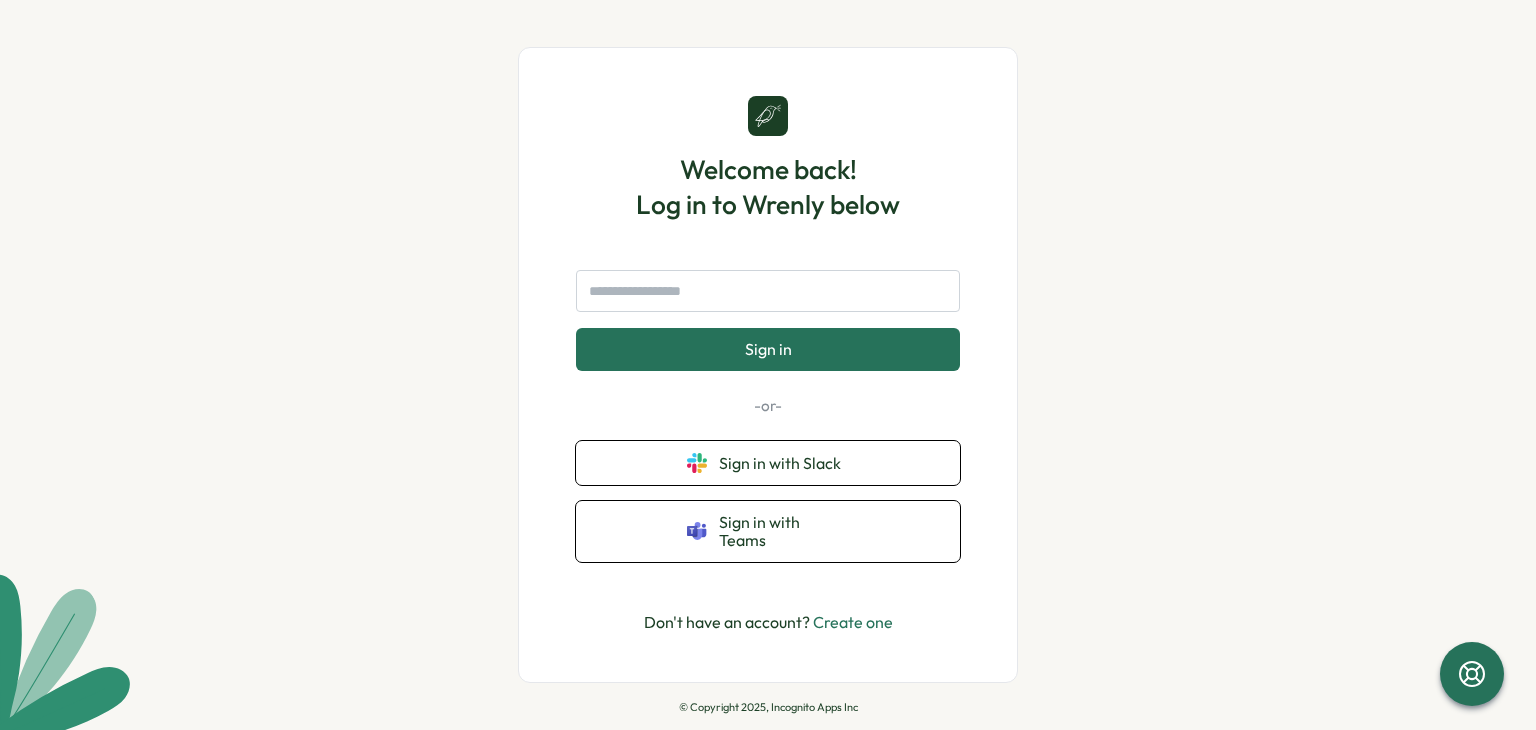 scroll, scrollTop: 0, scrollLeft: 0, axis: both 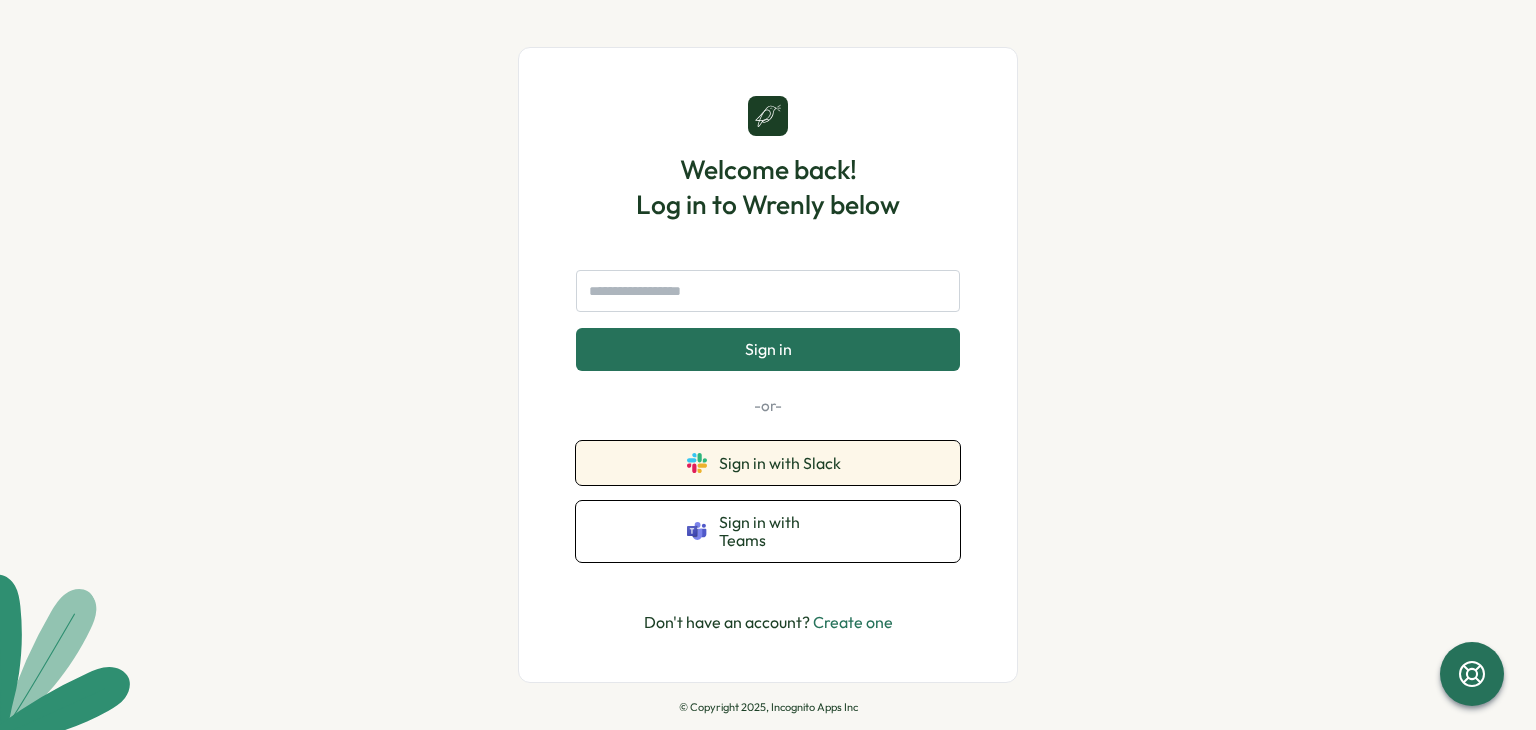 click on "Sign in with Slack" at bounding box center (784, 463) 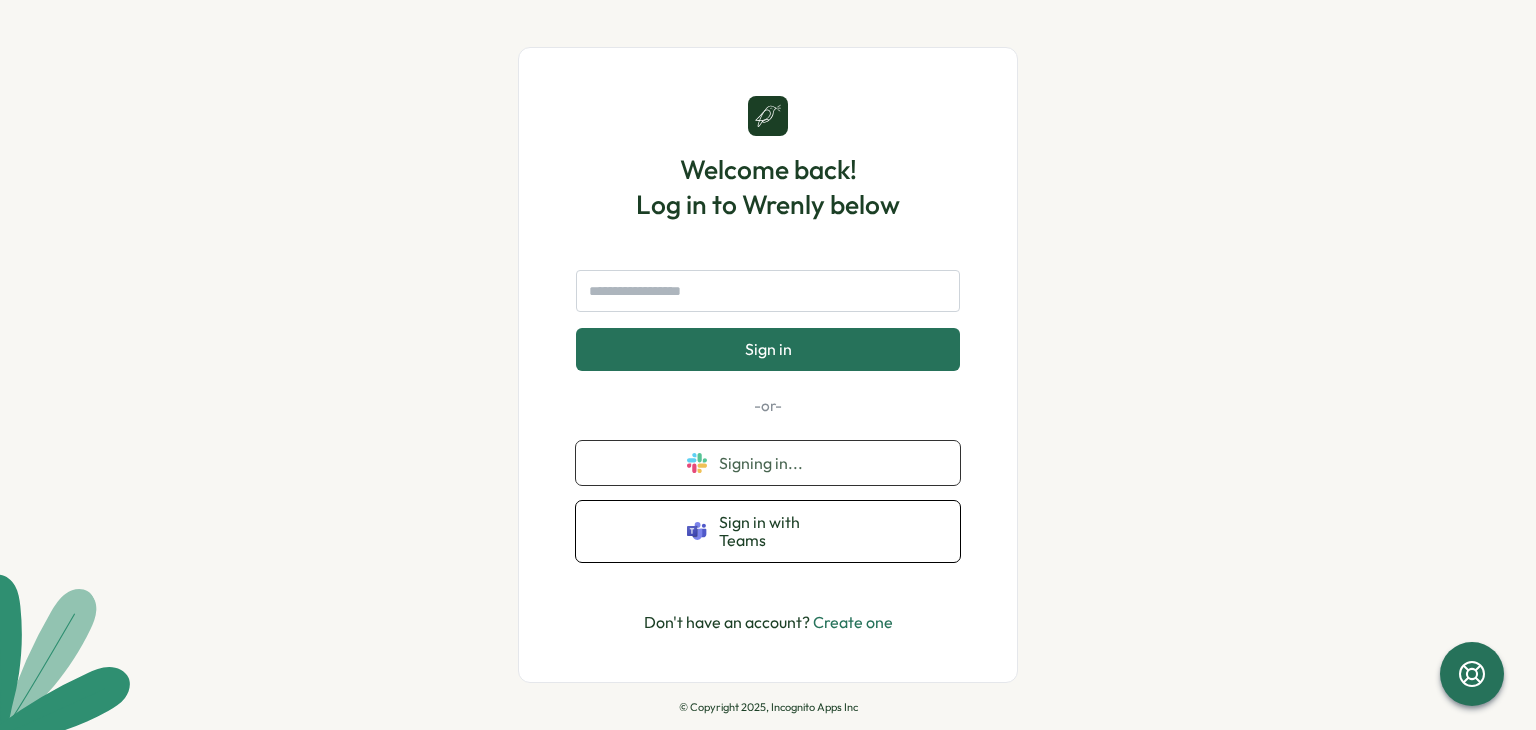 scroll, scrollTop: 0, scrollLeft: 0, axis: both 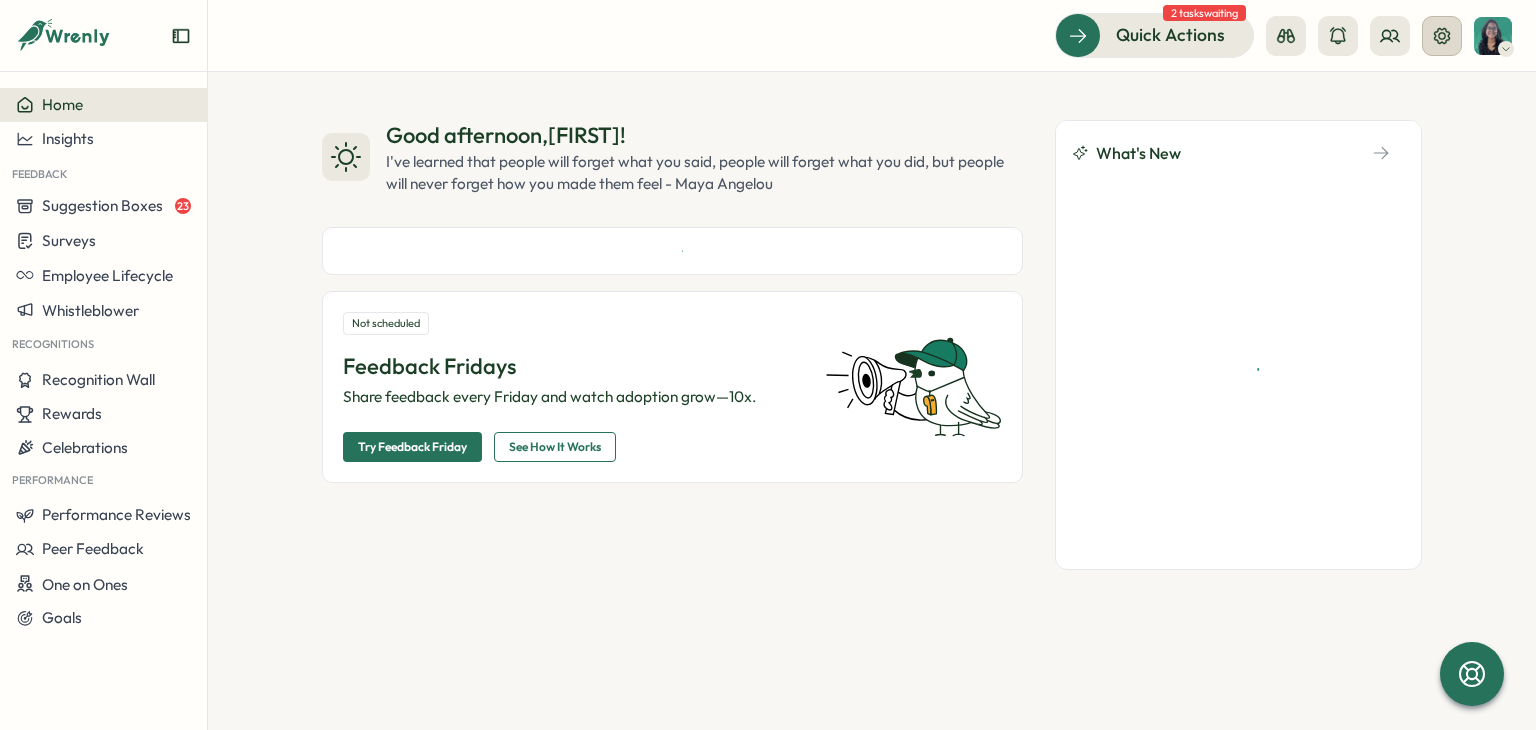 click 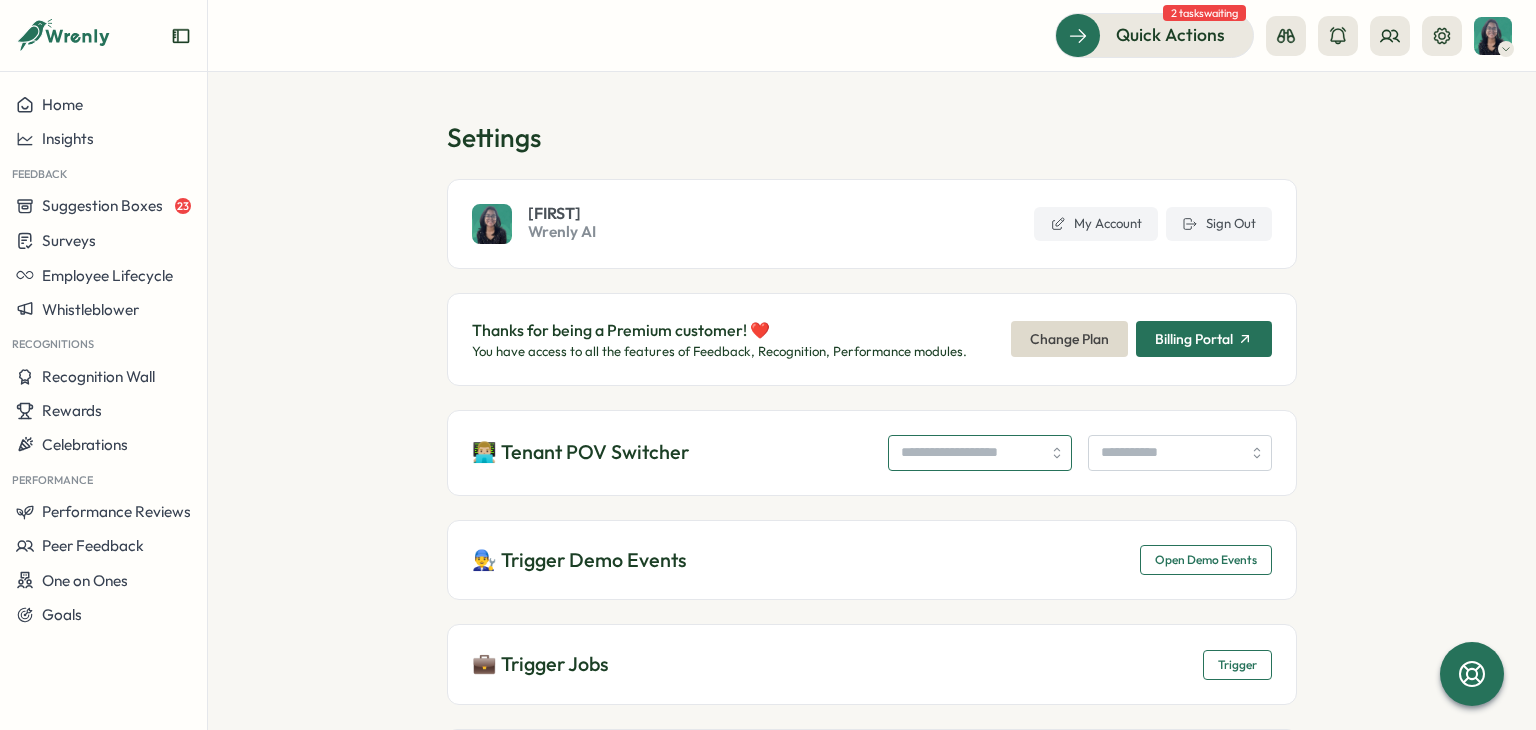 click at bounding box center (980, 453) 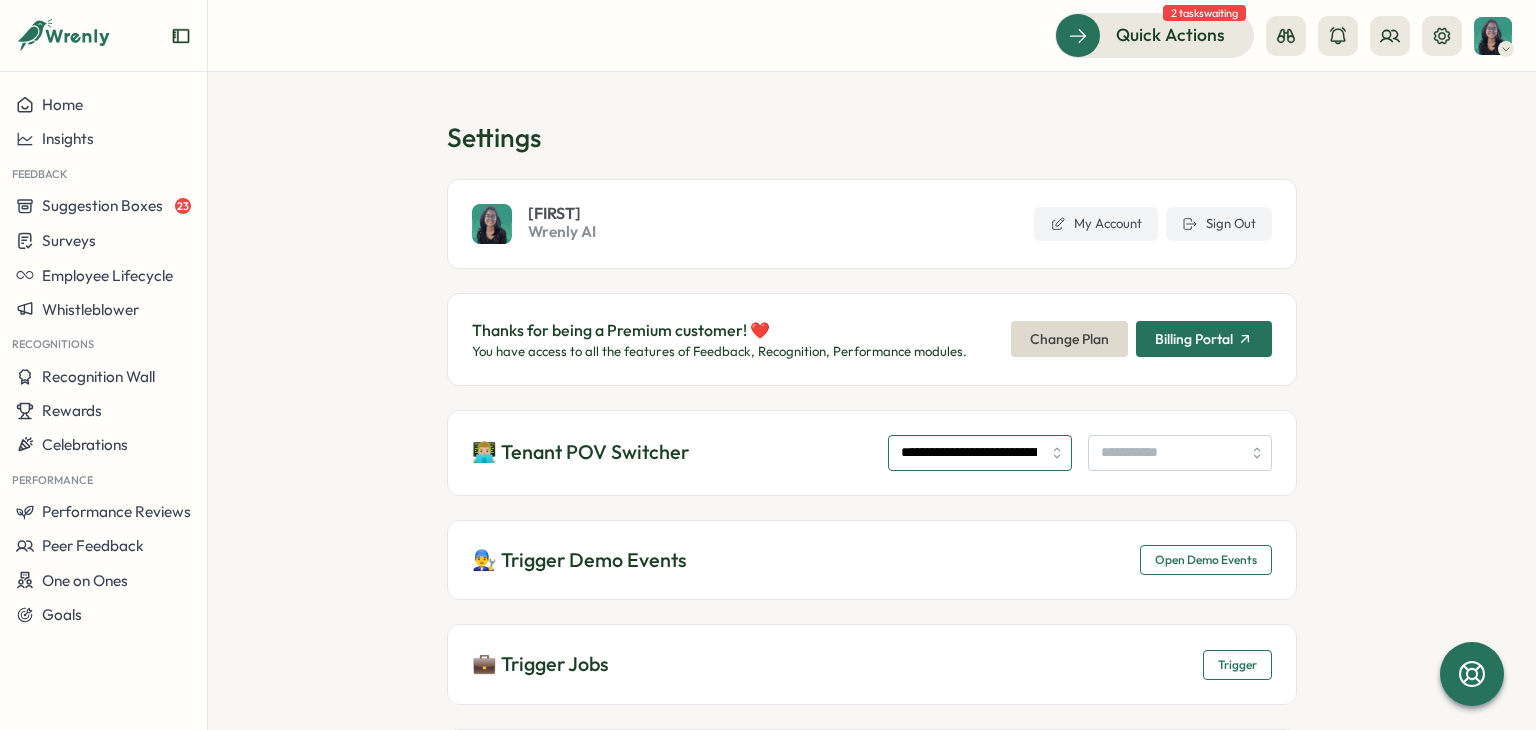 type on "**********" 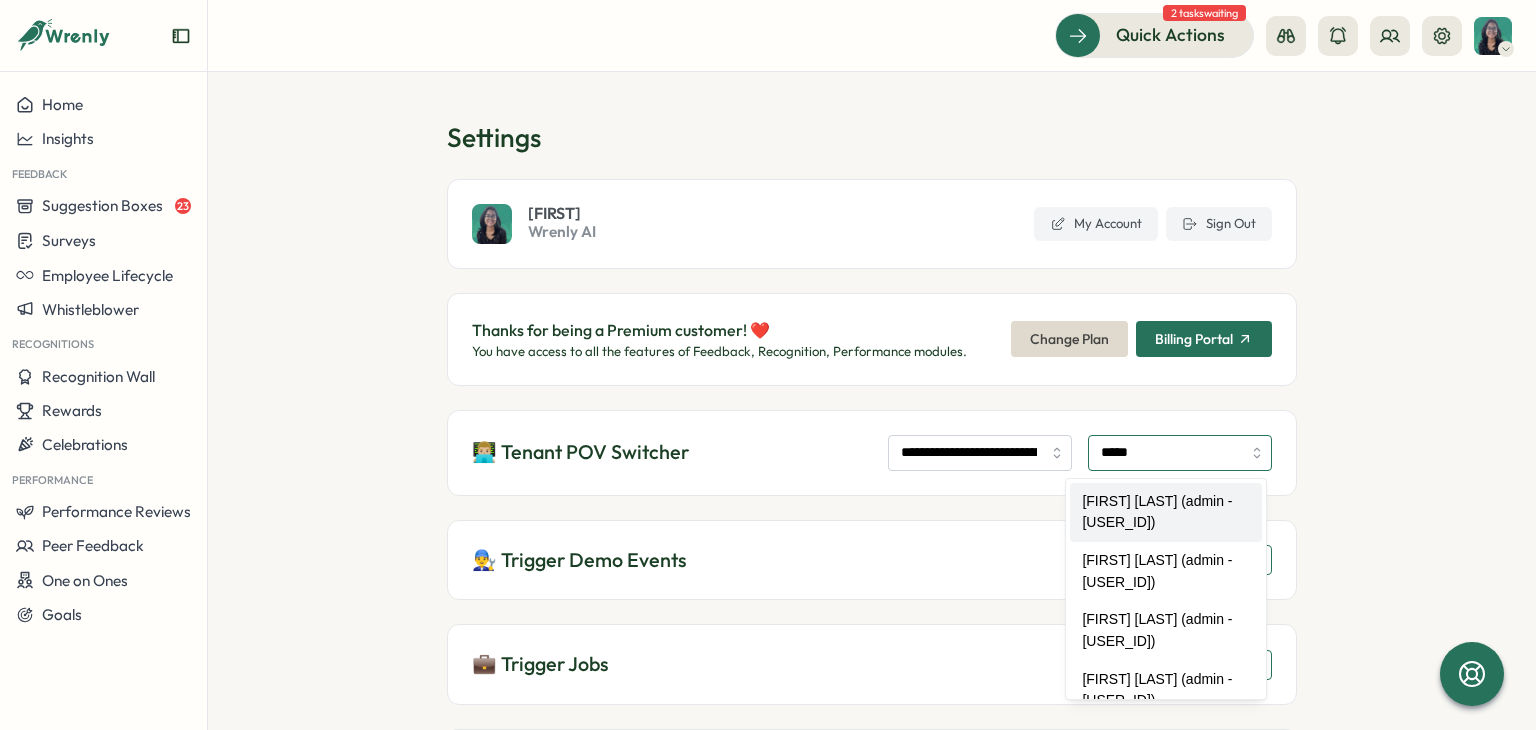 type on "**********" 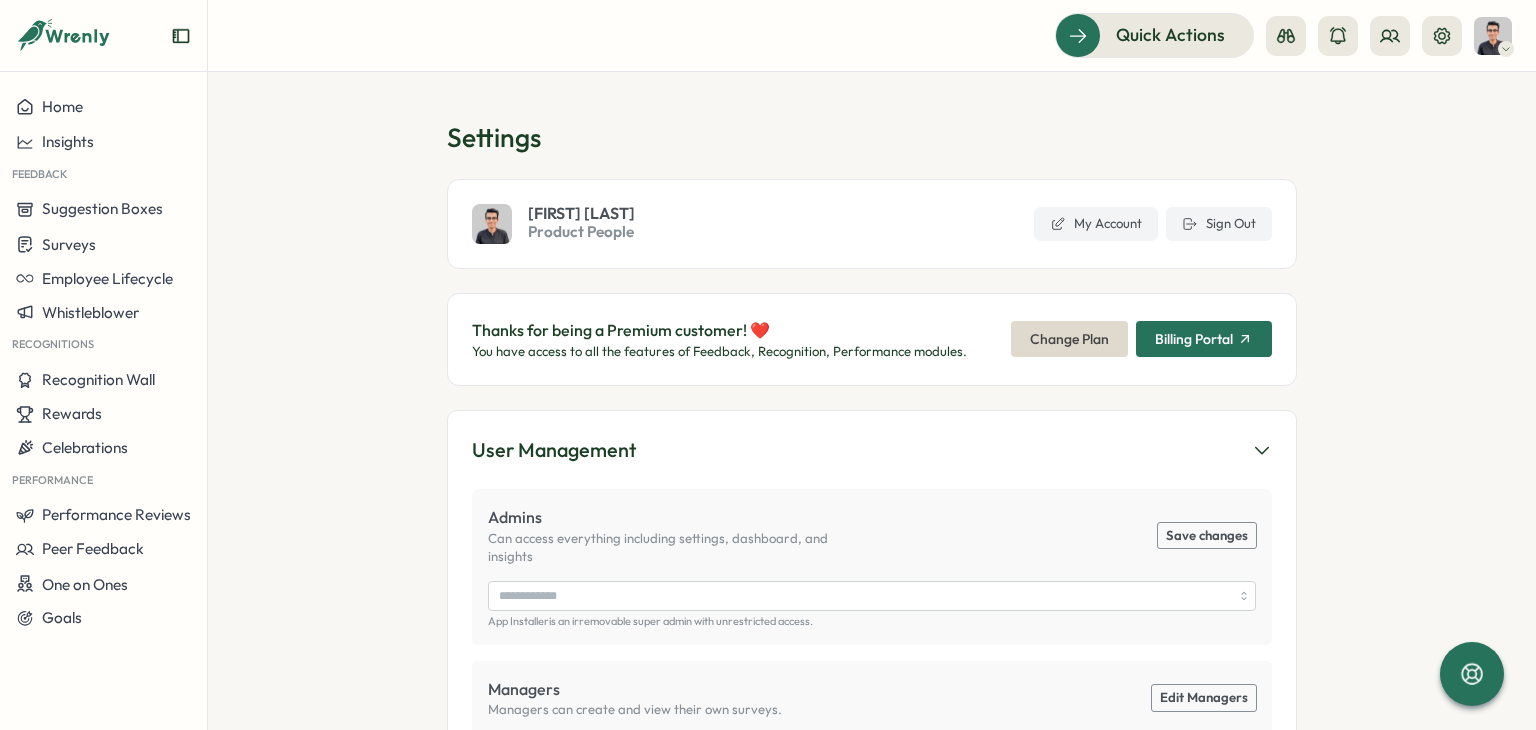 scroll, scrollTop: 0, scrollLeft: 0, axis: both 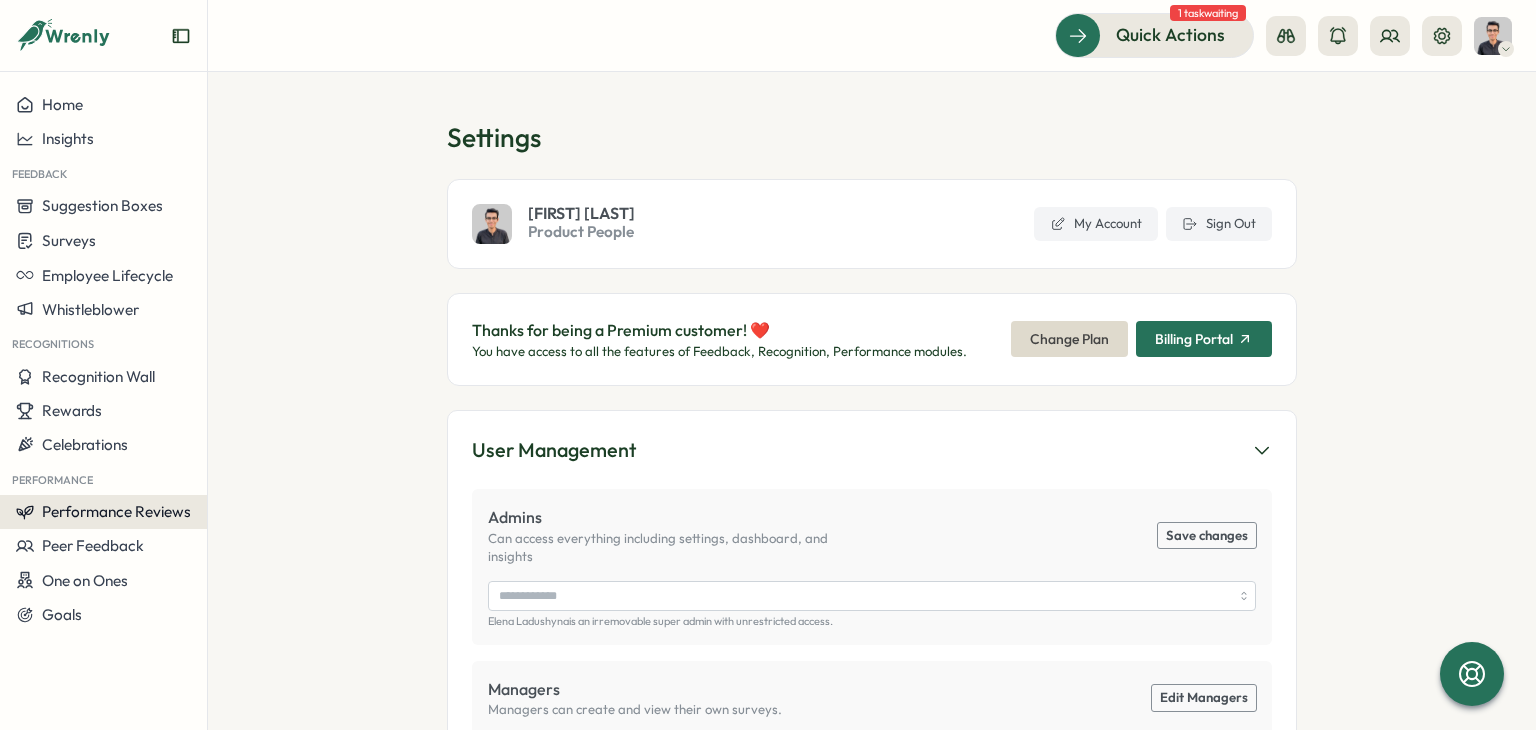 click on "Performance Reviews" at bounding box center (116, 511) 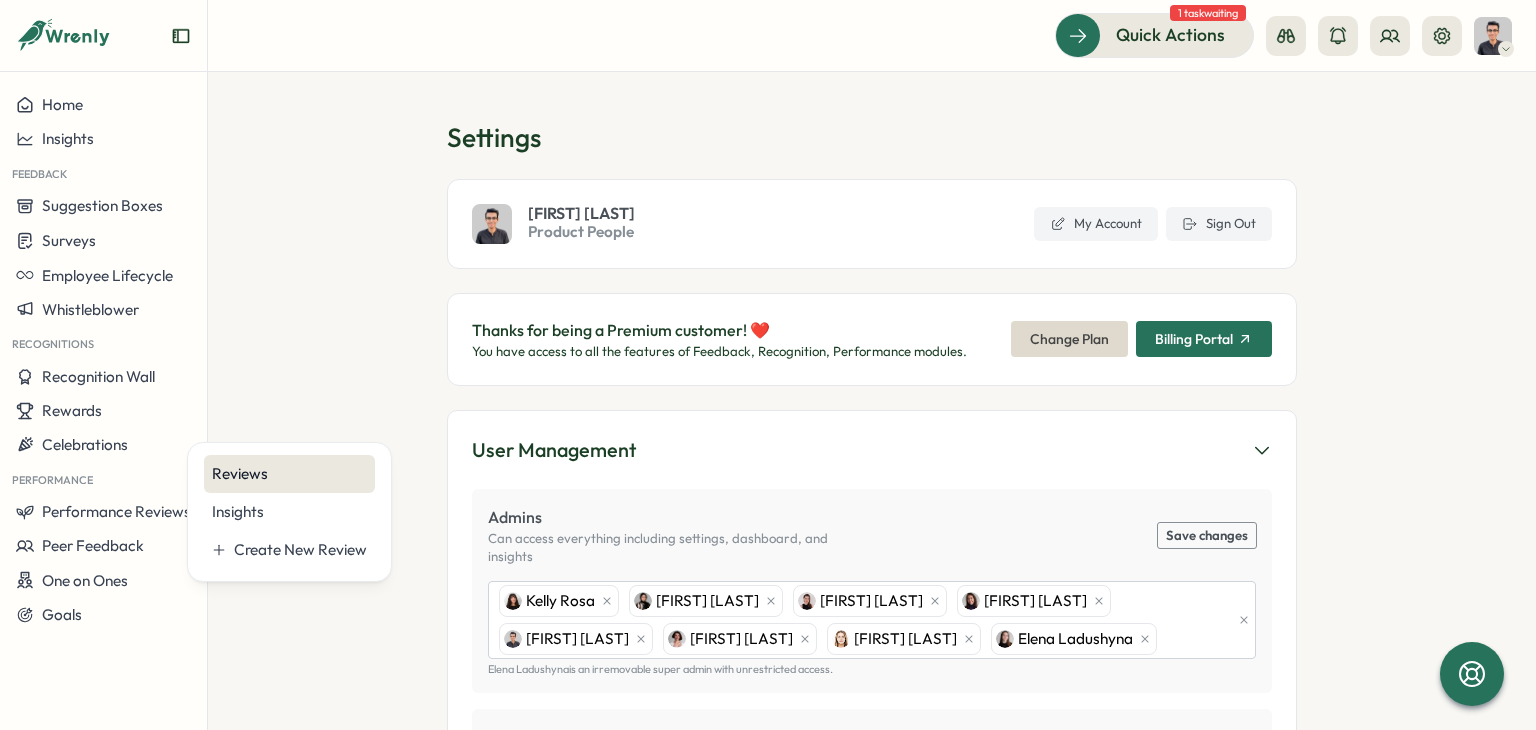 click on "Reviews" at bounding box center [289, 474] 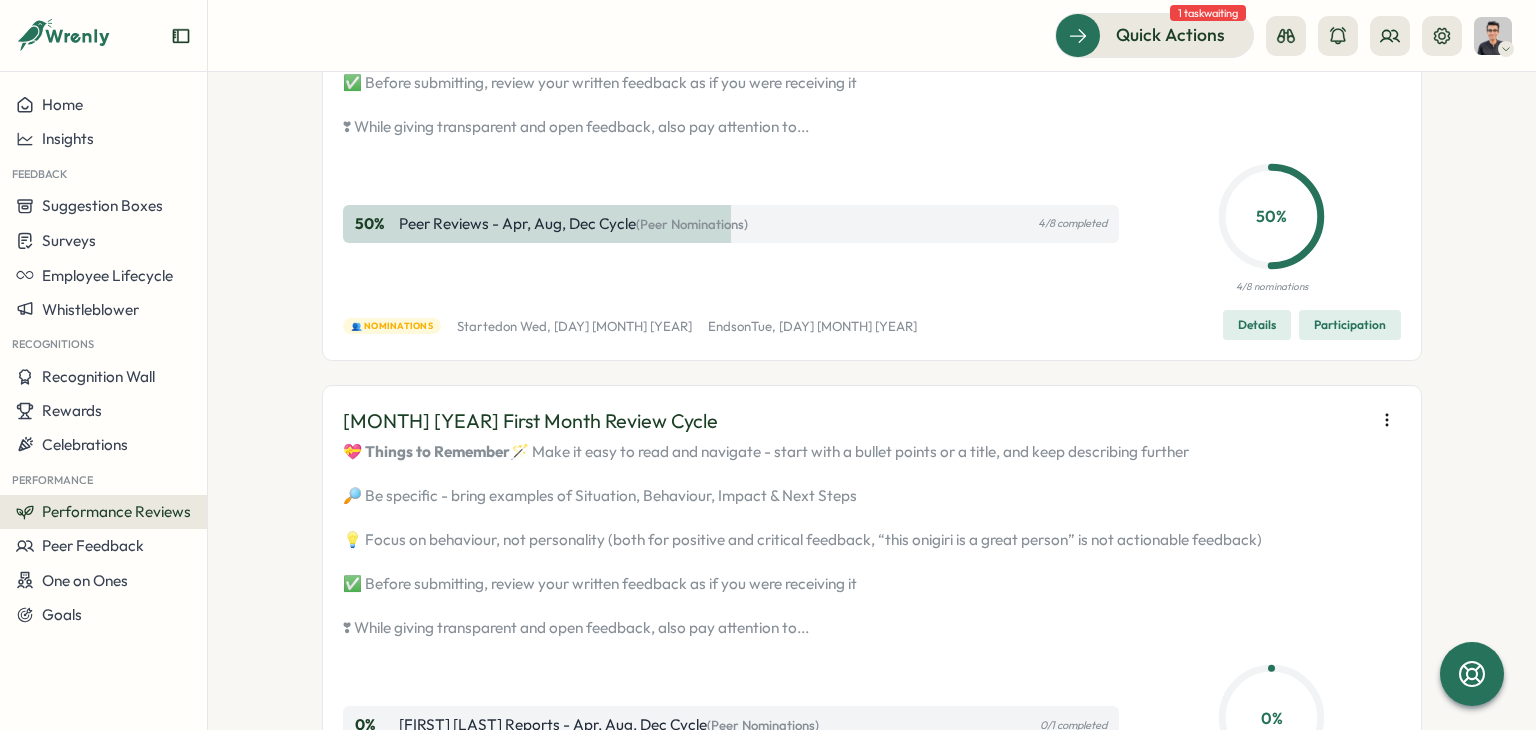 scroll, scrollTop: 300, scrollLeft: 0, axis: vertical 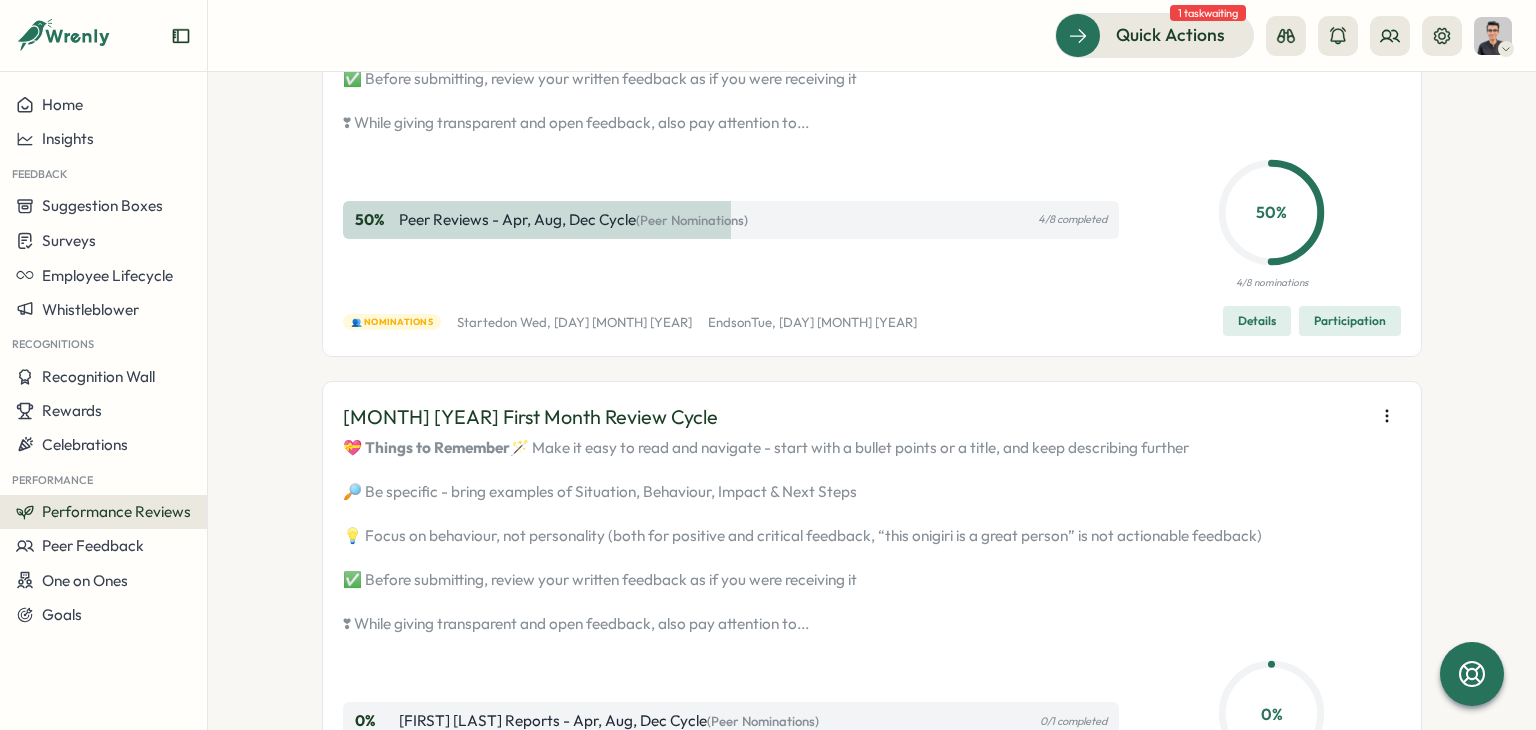 click on "Details" at bounding box center [1257, 321] 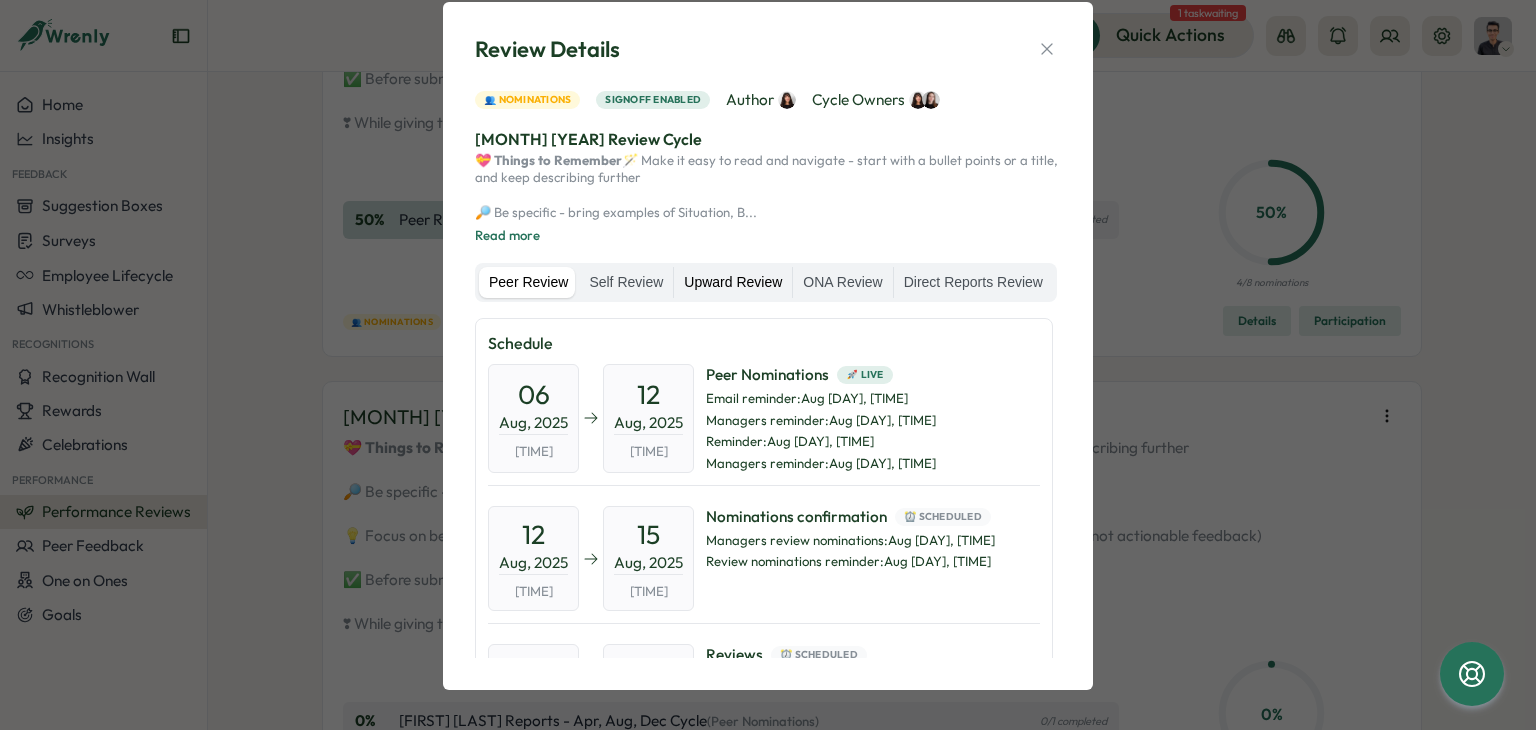 scroll, scrollTop: 74, scrollLeft: 0, axis: vertical 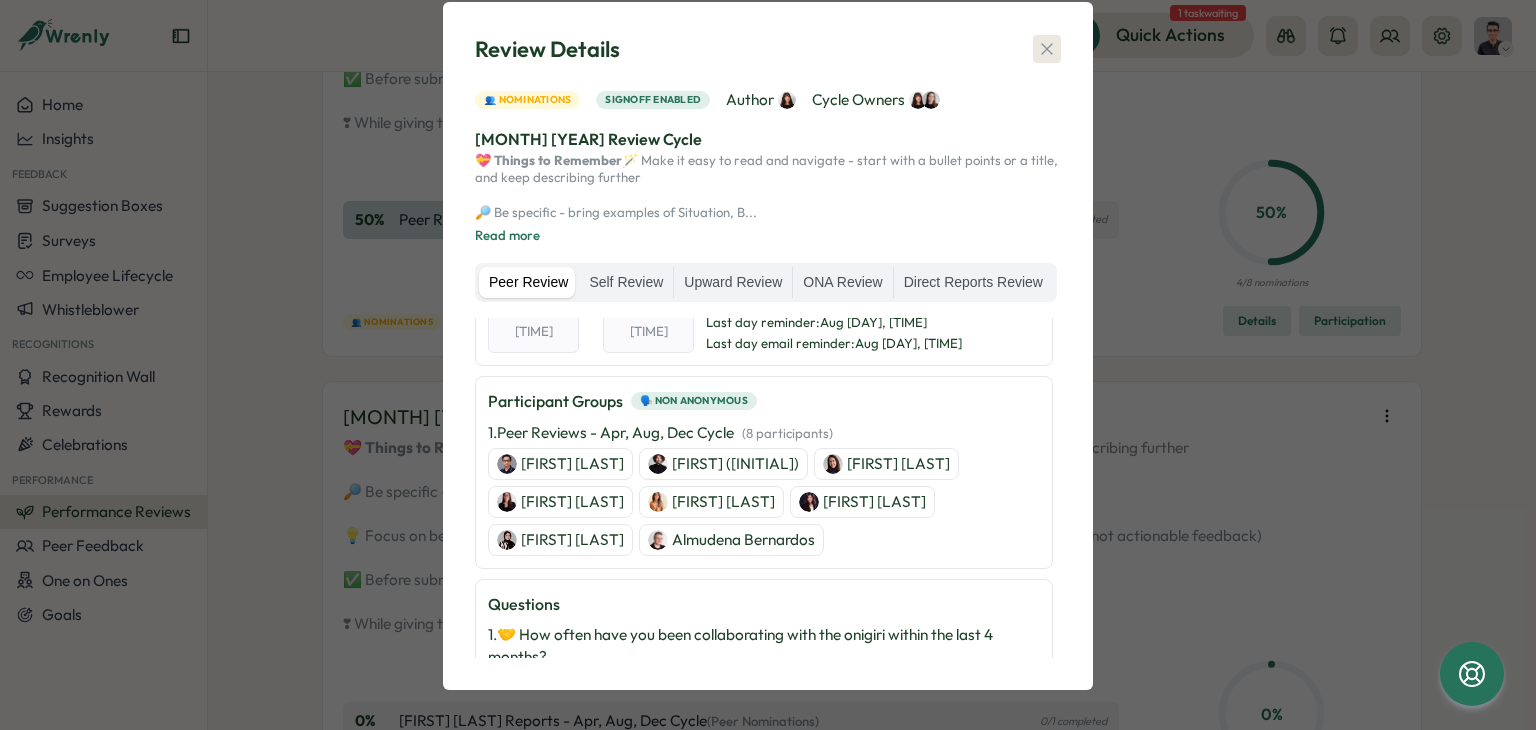 click 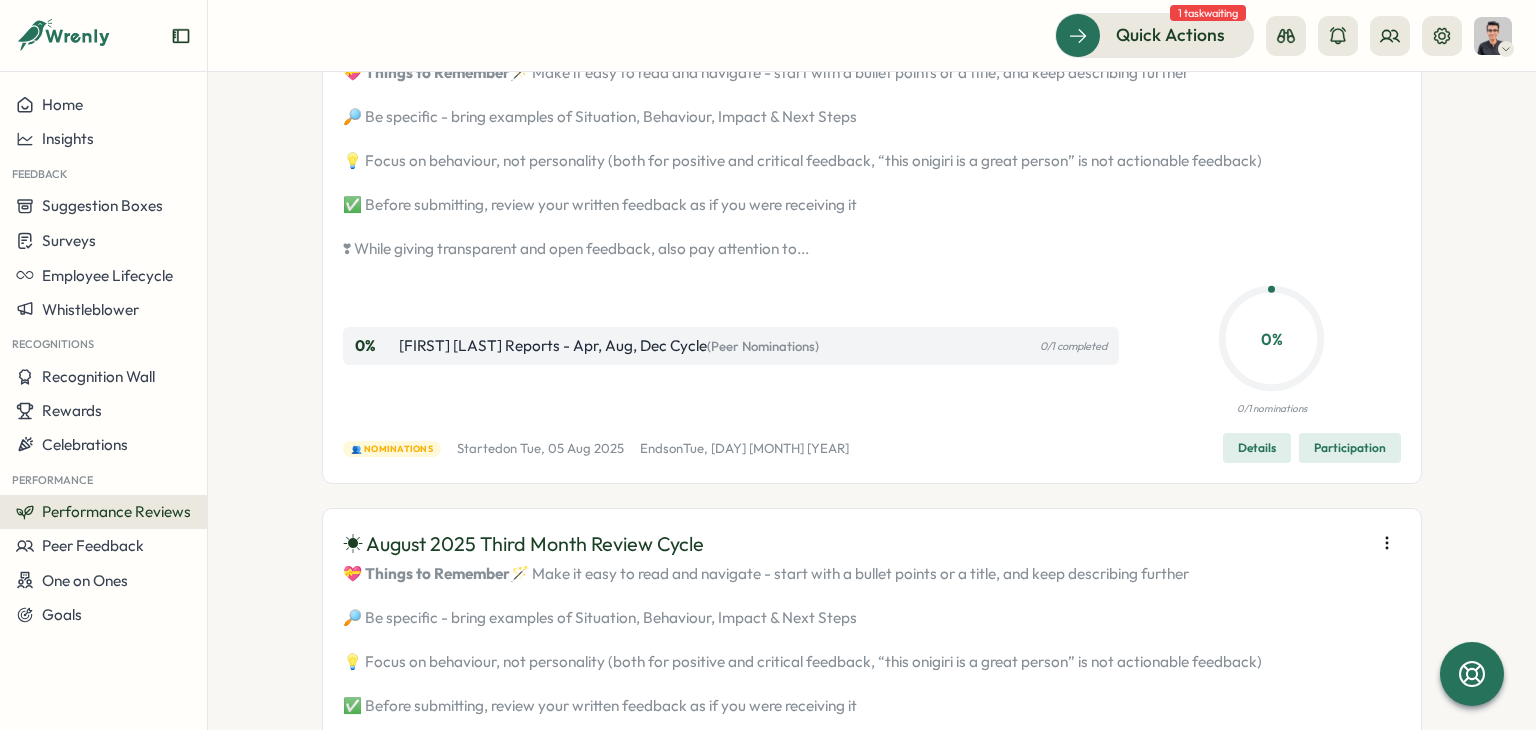 scroll, scrollTop: 700, scrollLeft: 0, axis: vertical 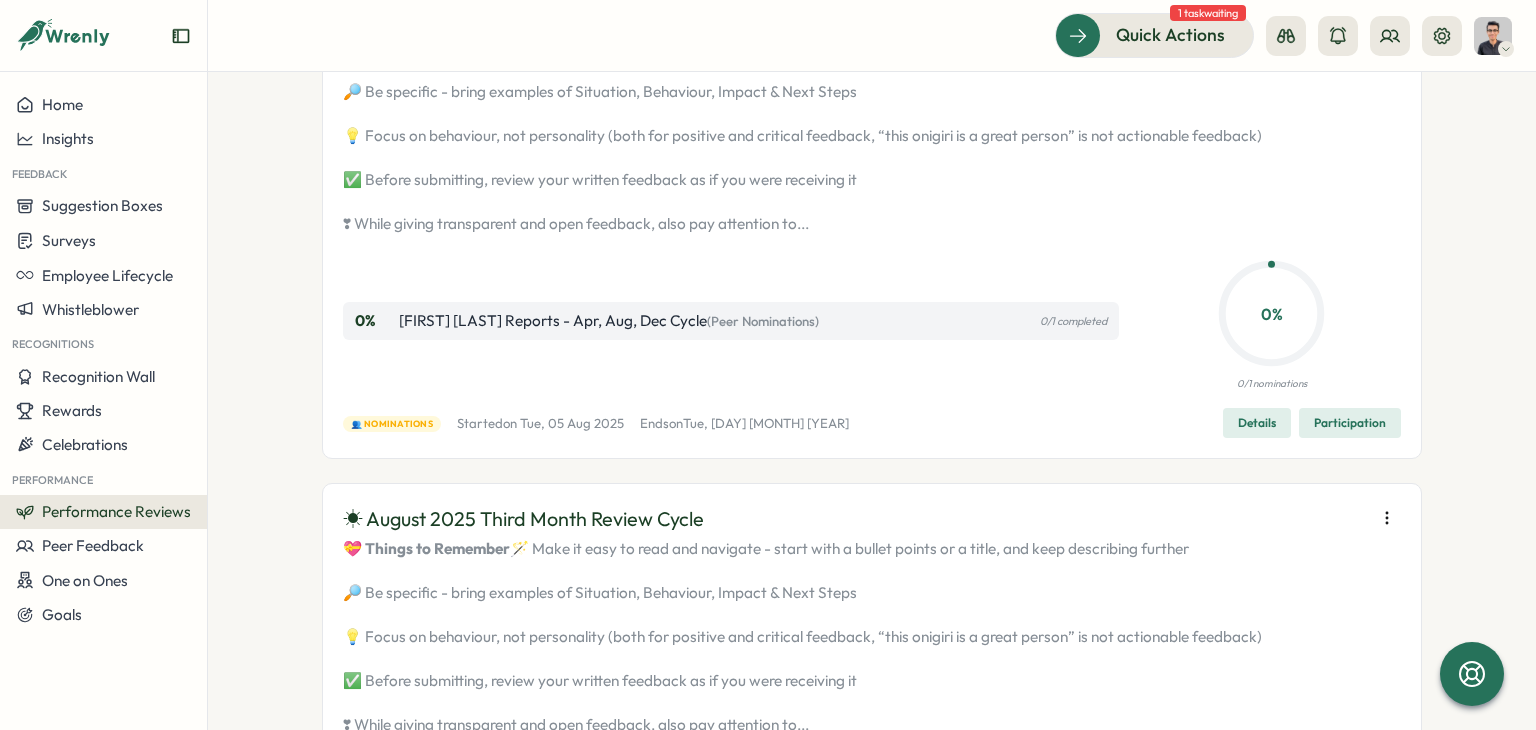 click on "Details" at bounding box center (1257, 423) 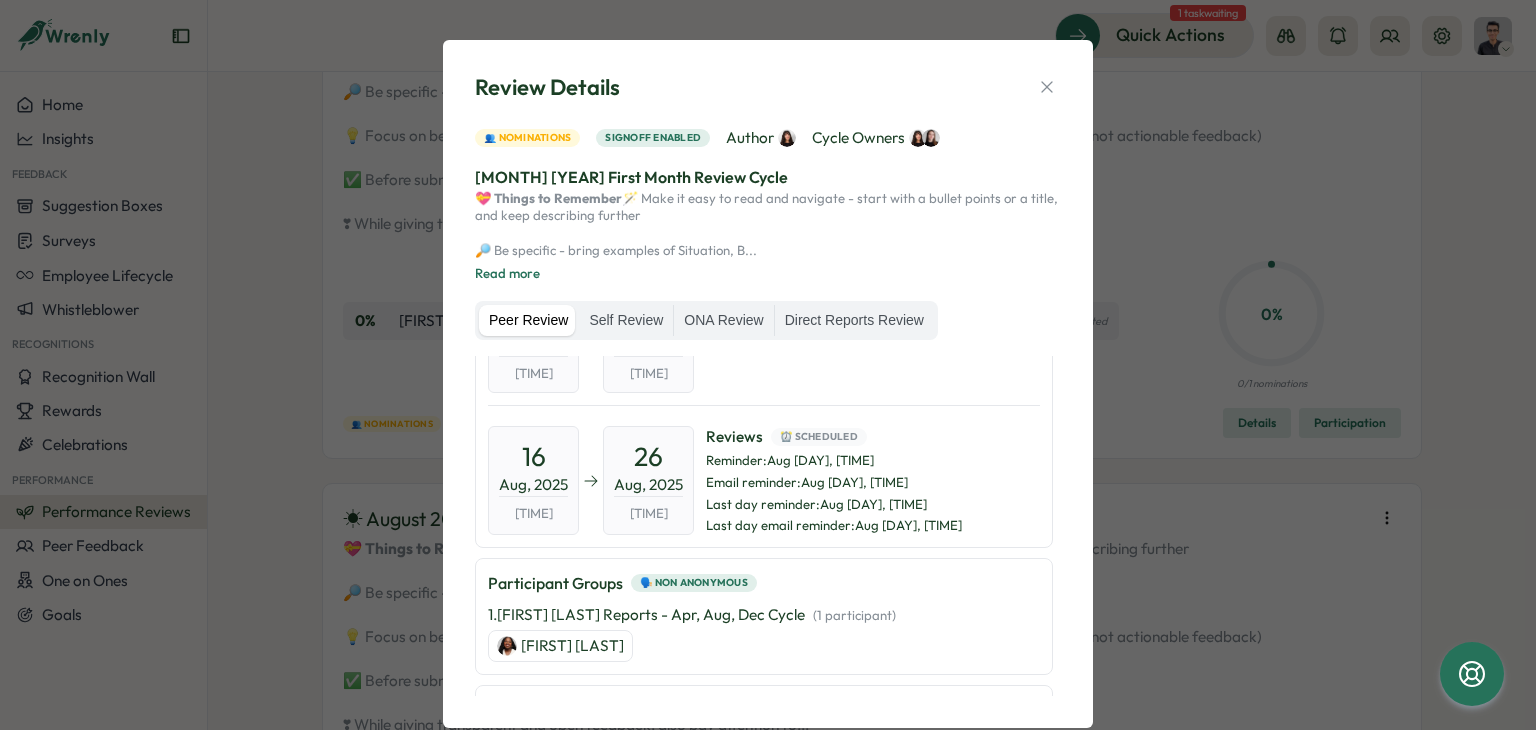 scroll, scrollTop: 400, scrollLeft: 0, axis: vertical 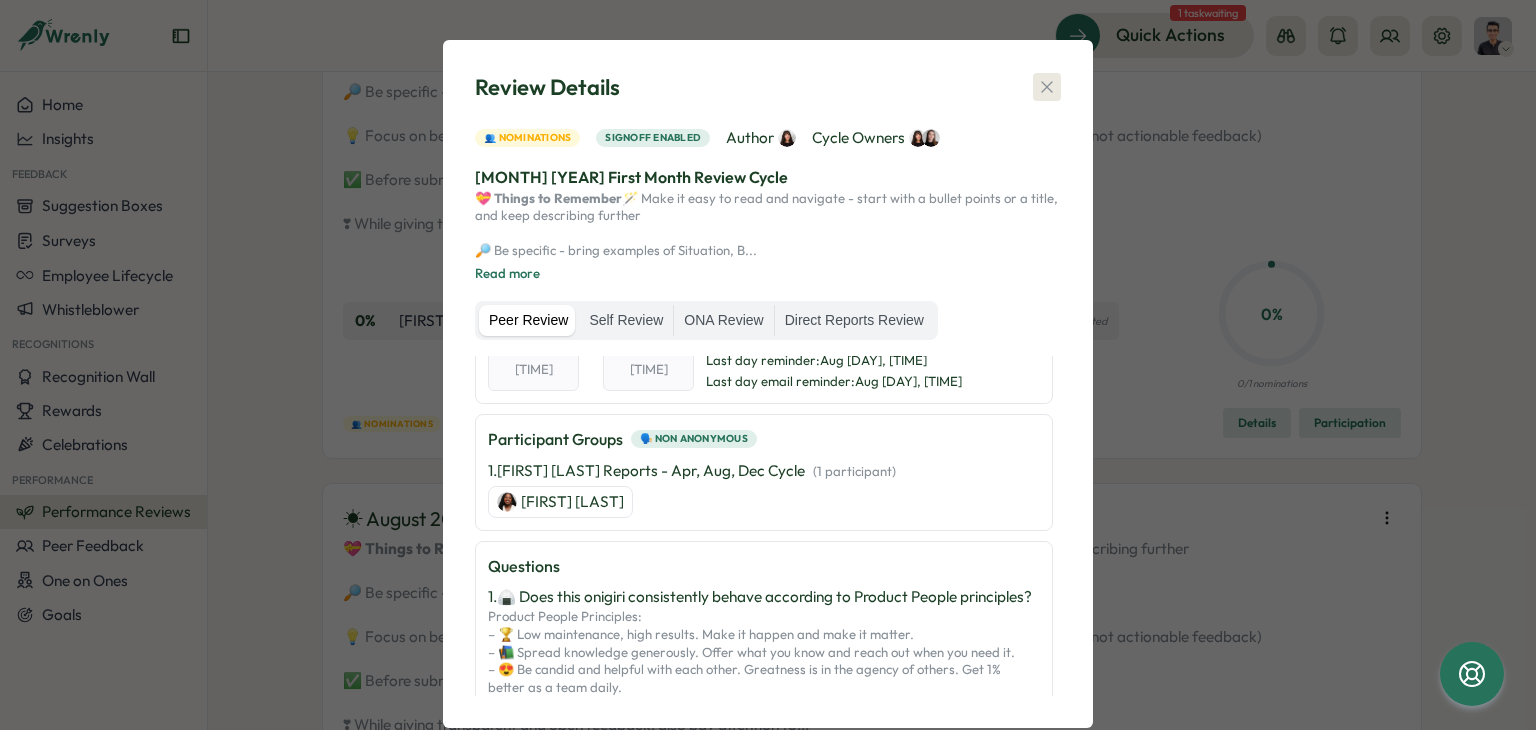 click 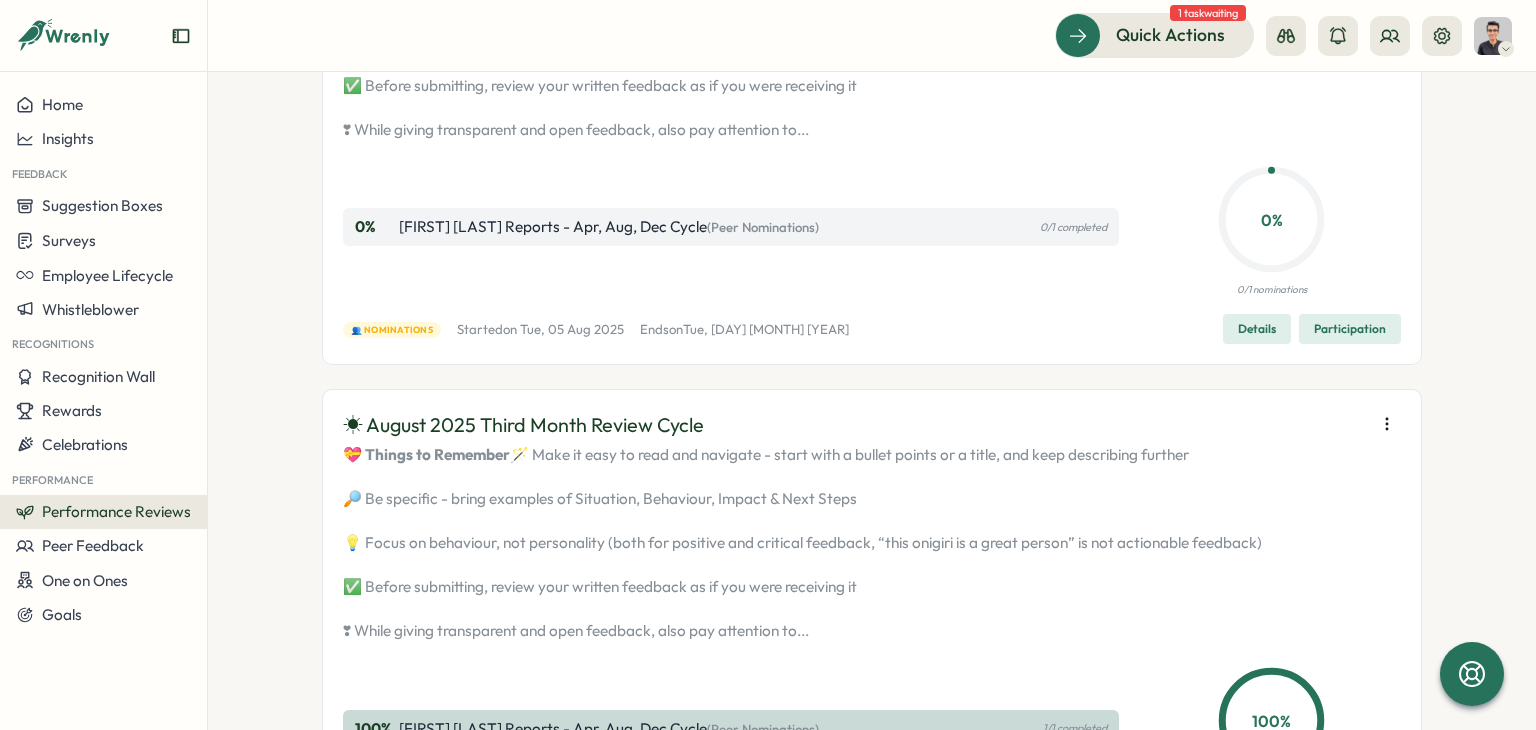 scroll, scrollTop: 1200, scrollLeft: 0, axis: vertical 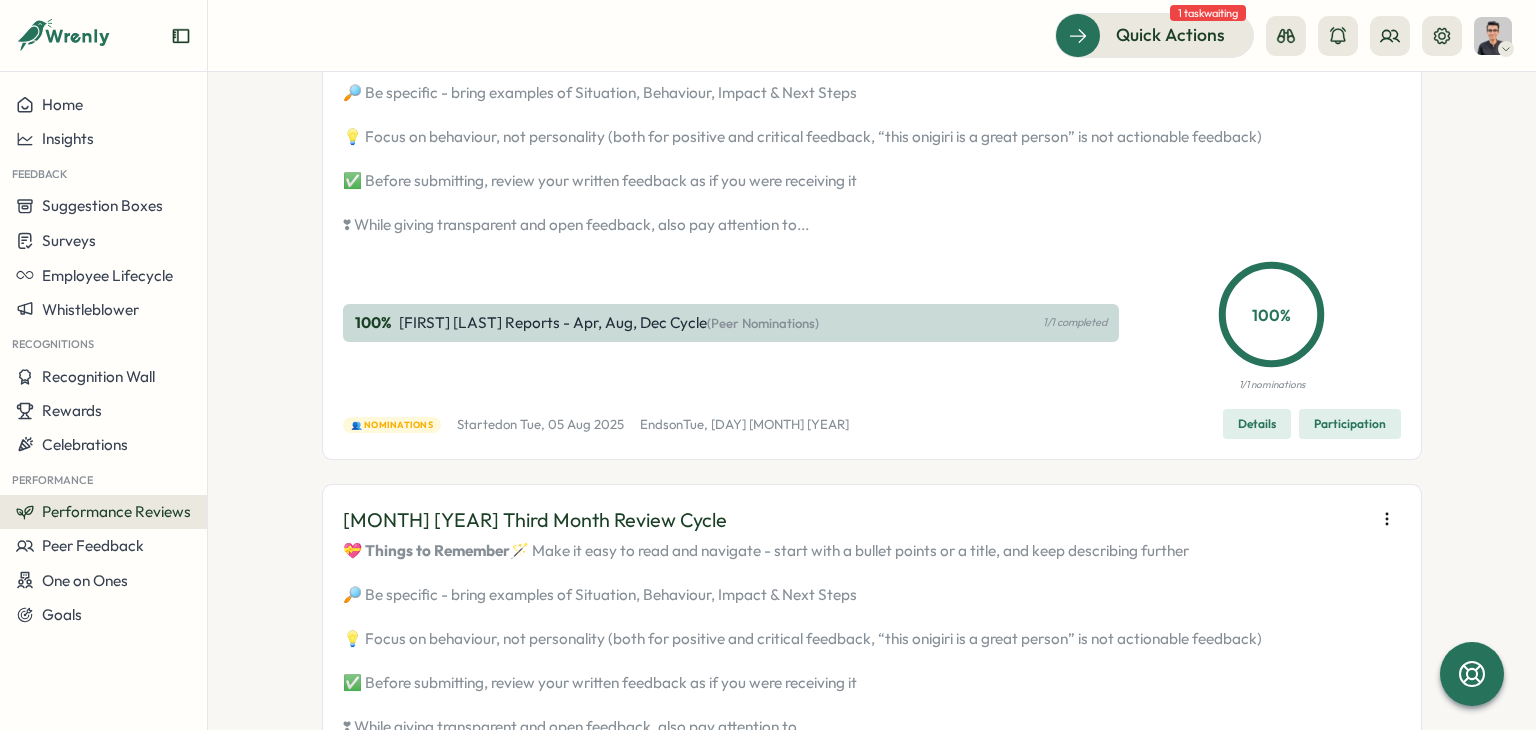 click on "Details" at bounding box center [1257, 424] 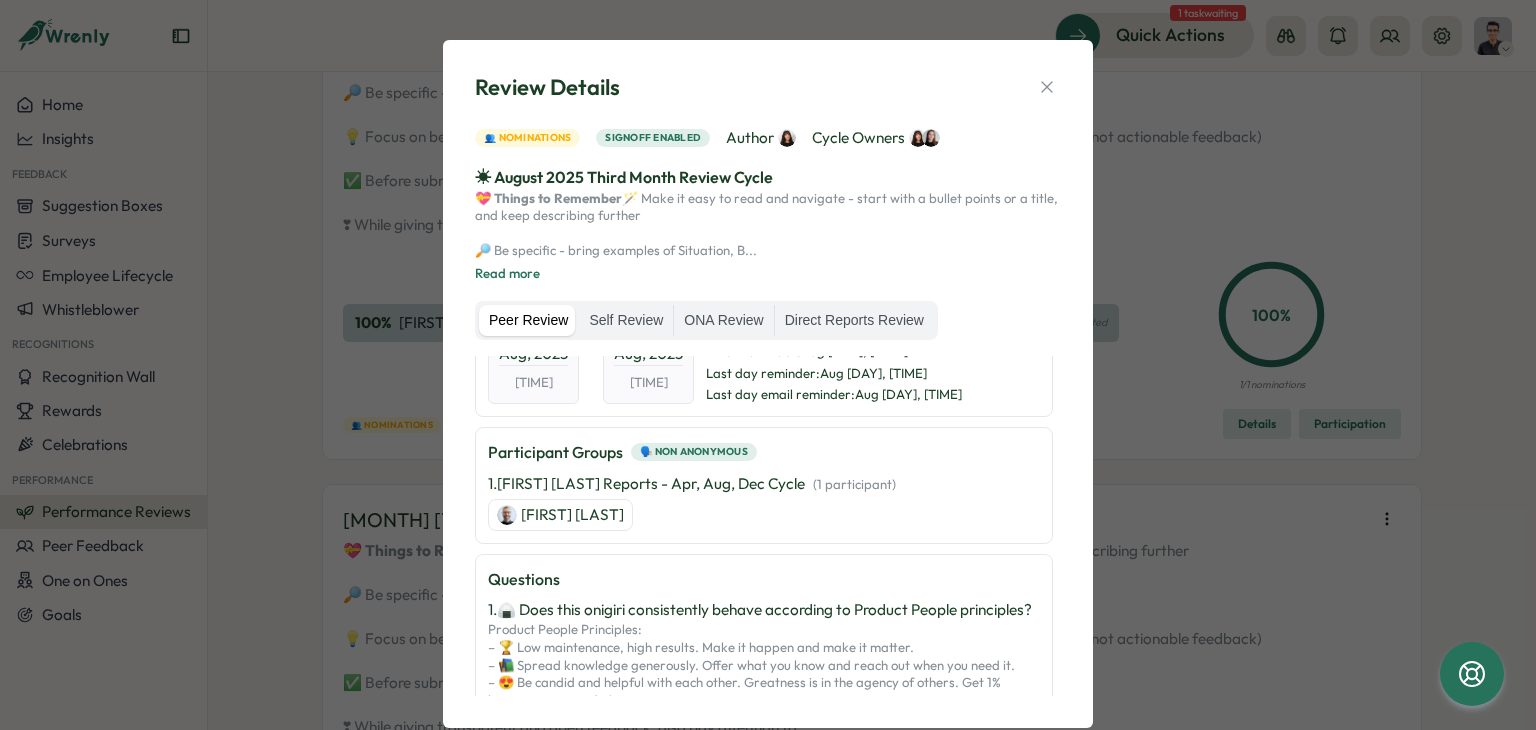 scroll, scrollTop: 500, scrollLeft: 0, axis: vertical 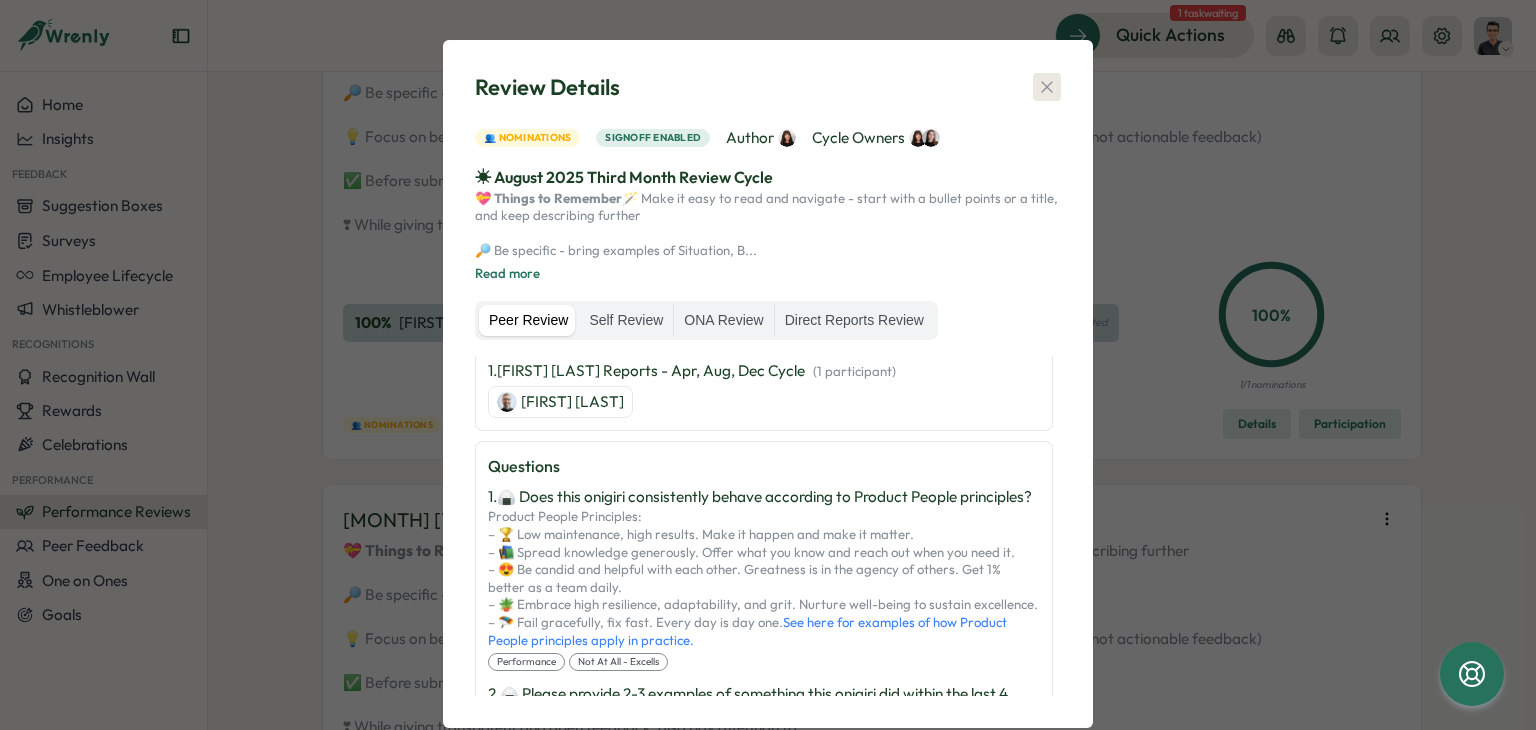 click 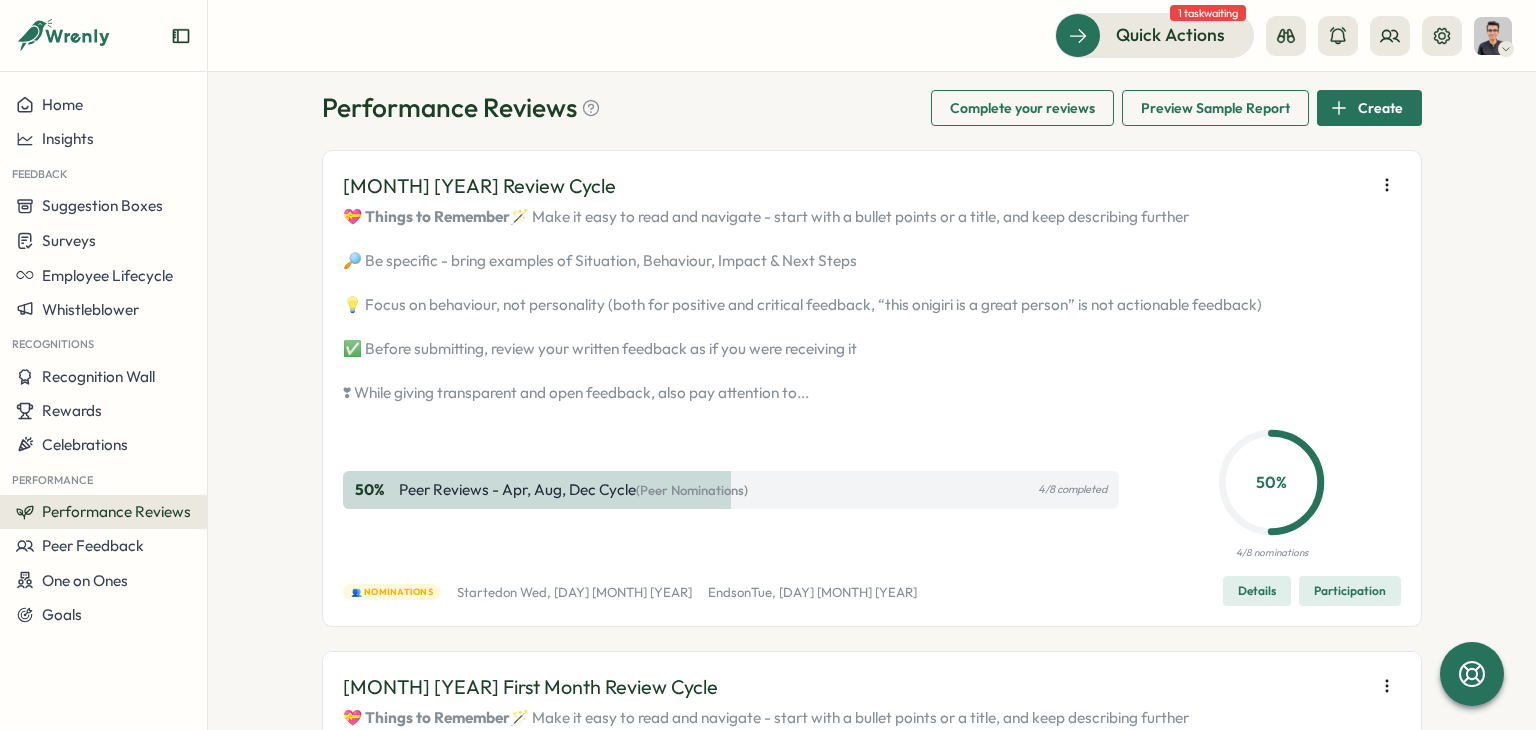 scroll, scrollTop: 0, scrollLeft: 0, axis: both 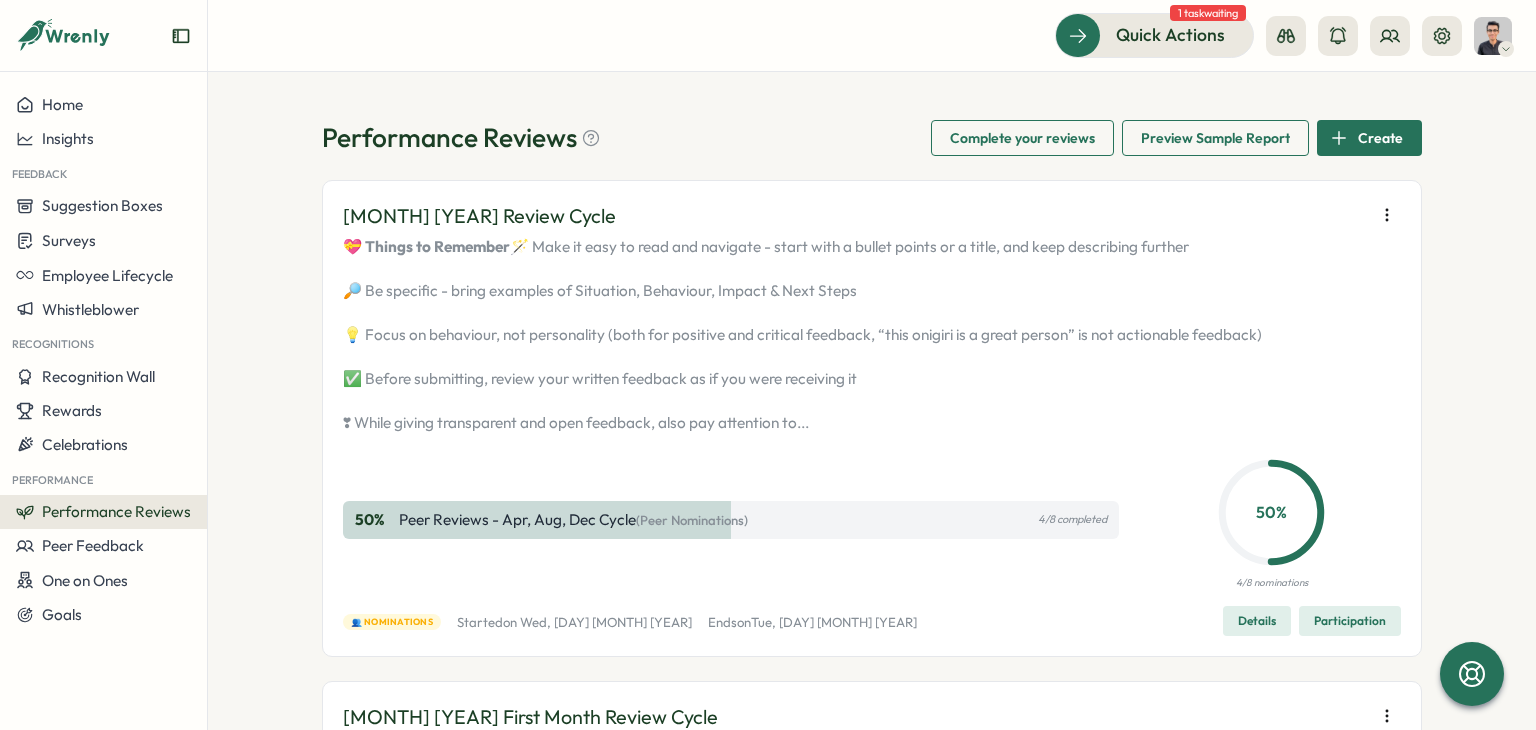 click on "50 % Peer Reviews - Apr, Aug, Dec Cycle  (Peer Nominations) 4/8 completed" at bounding box center [731, 520] 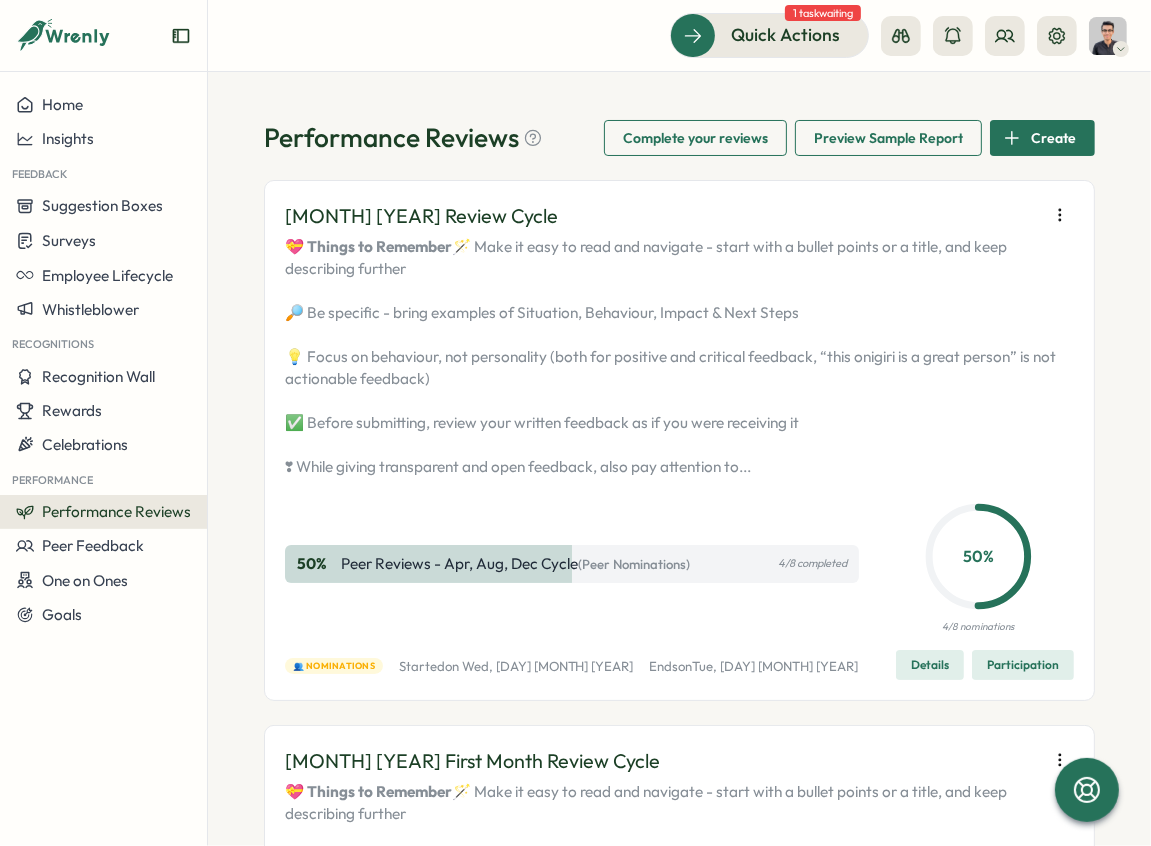click on "Details" at bounding box center (930, 665) 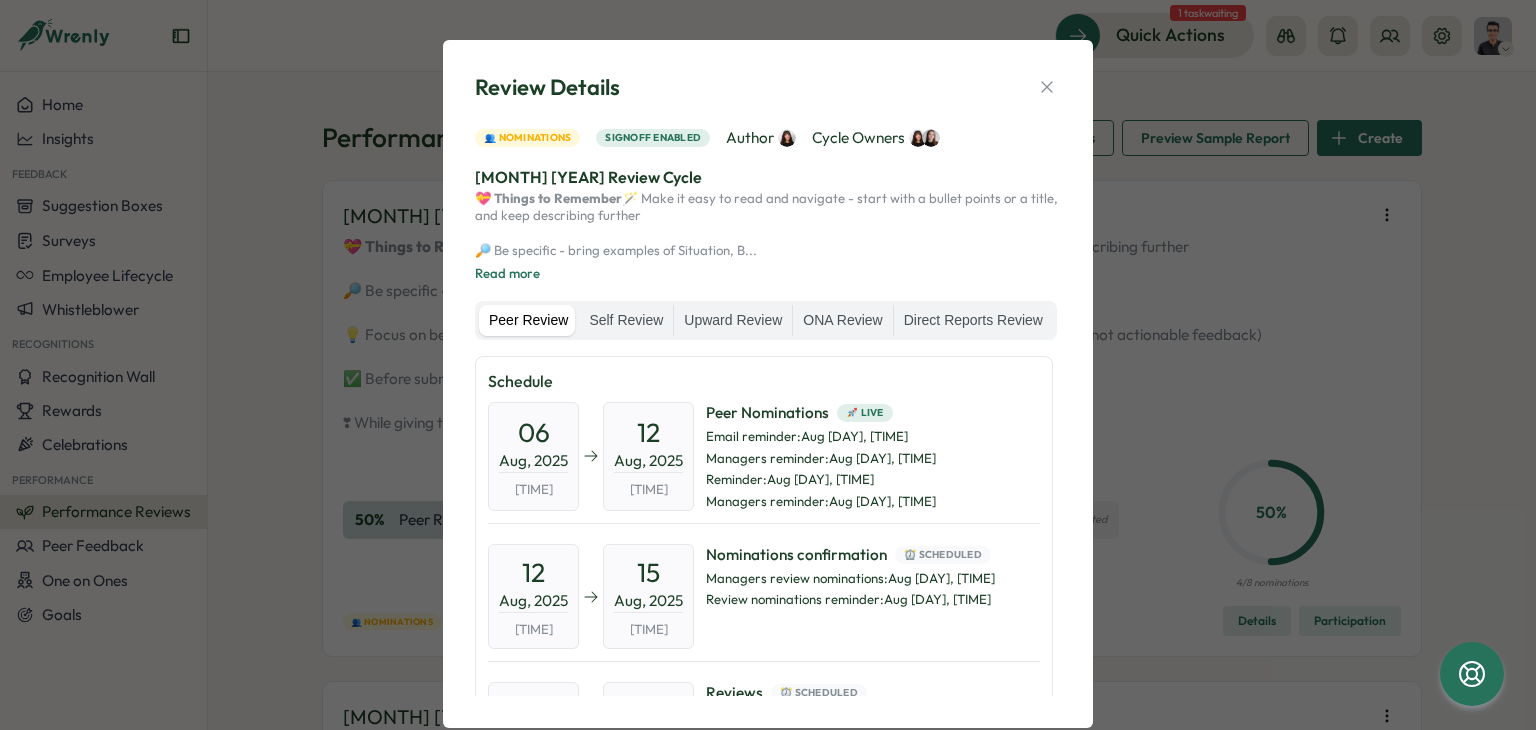 click on "Review Details" at bounding box center [768, 87] 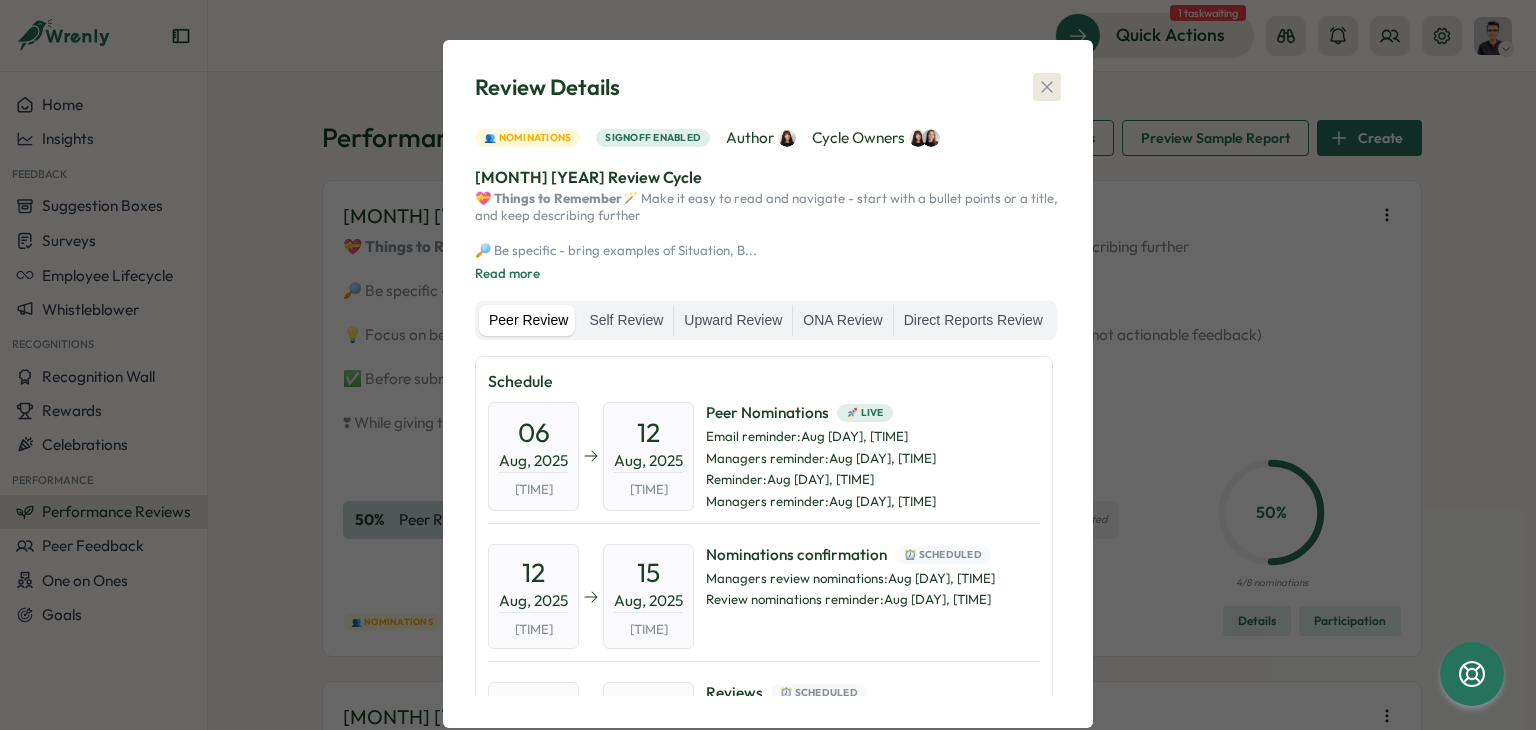 click 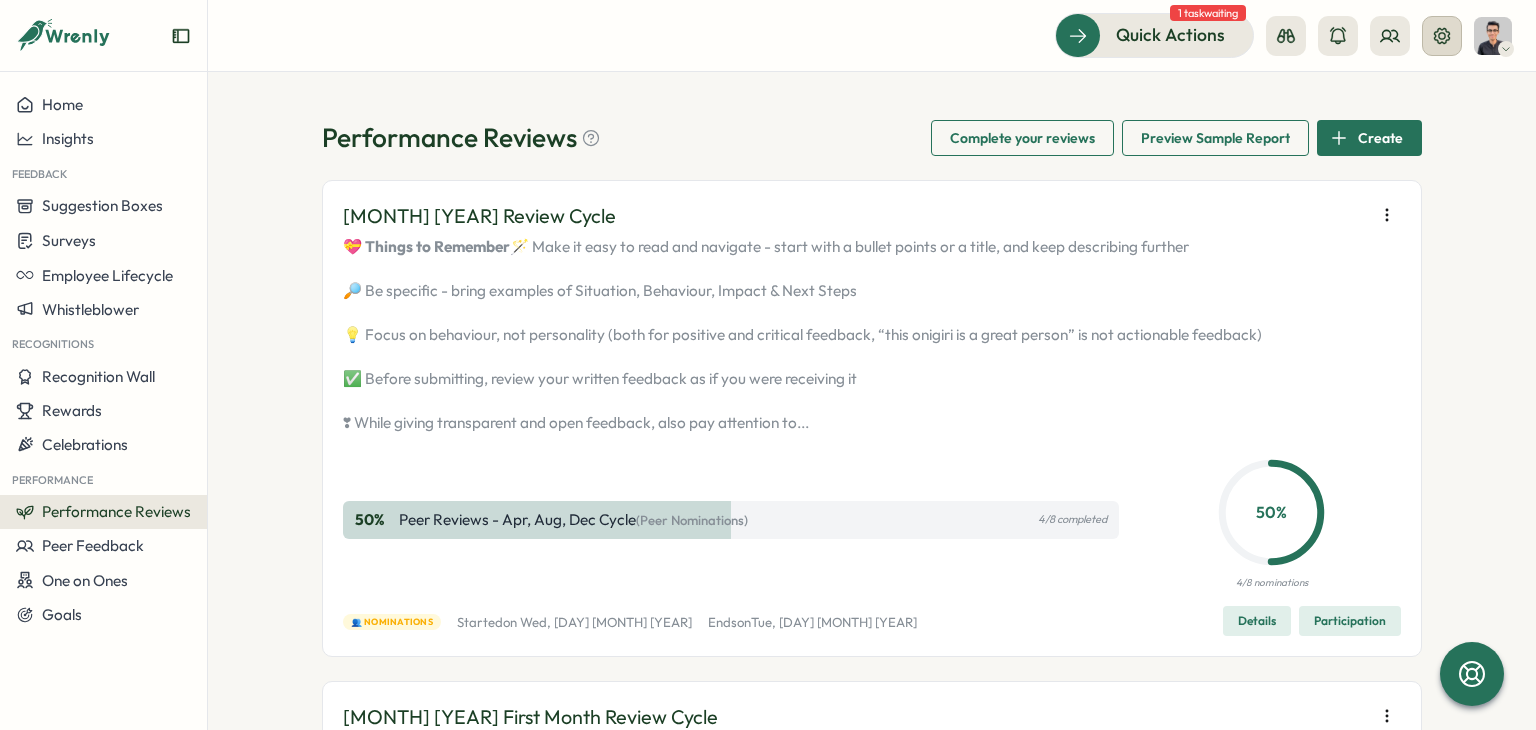 click 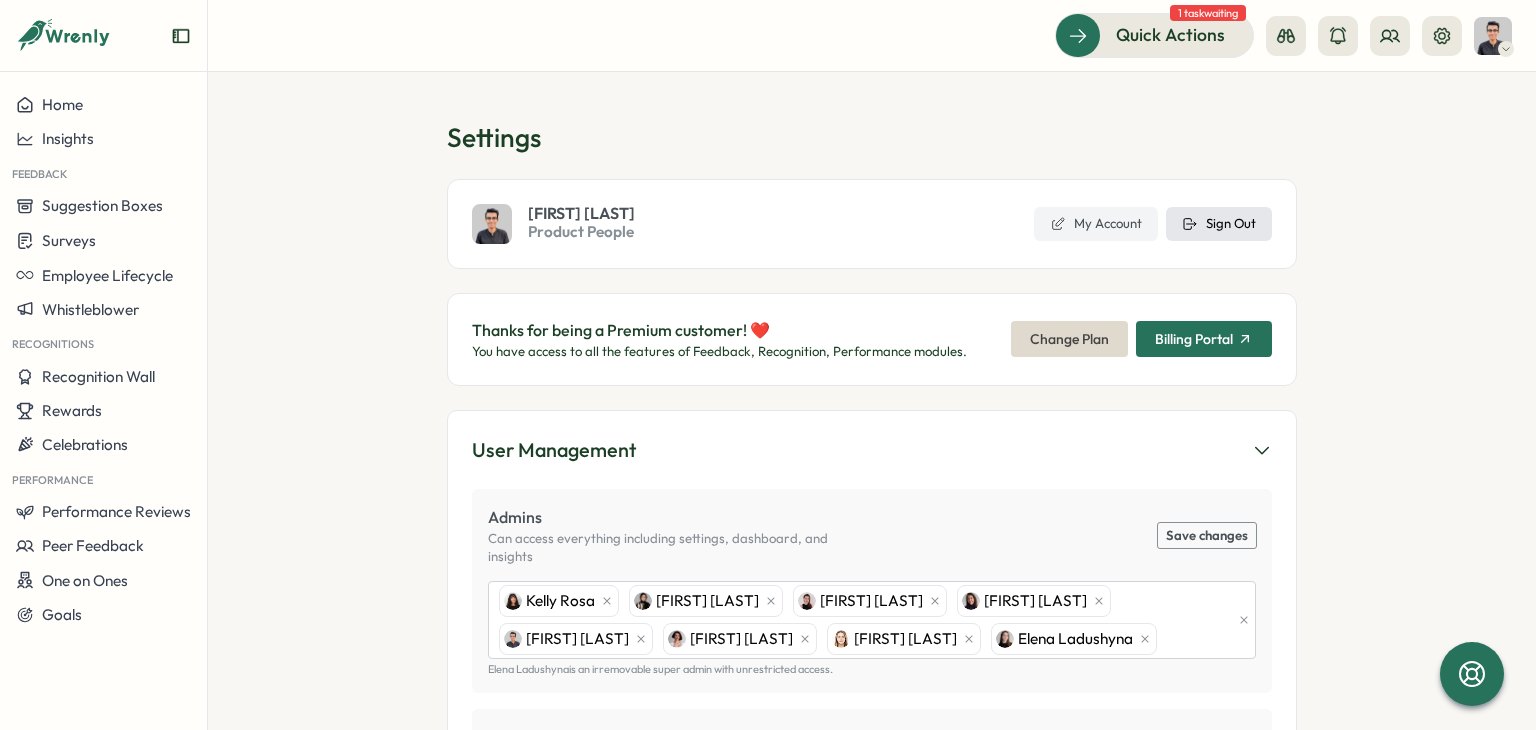 click on "Sign Out" at bounding box center (1219, 224) 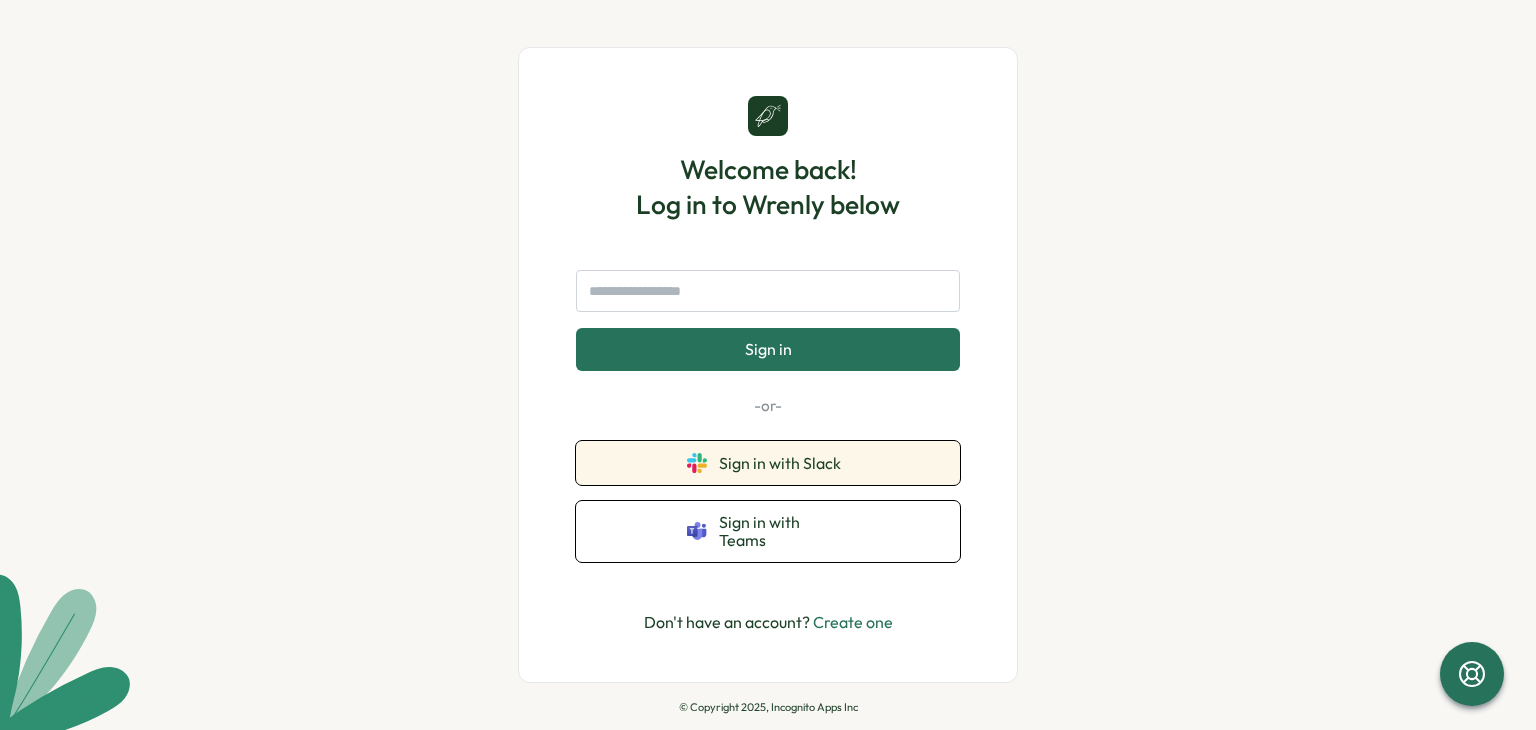 click on "Sign in with Slack" at bounding box center (768, 463) 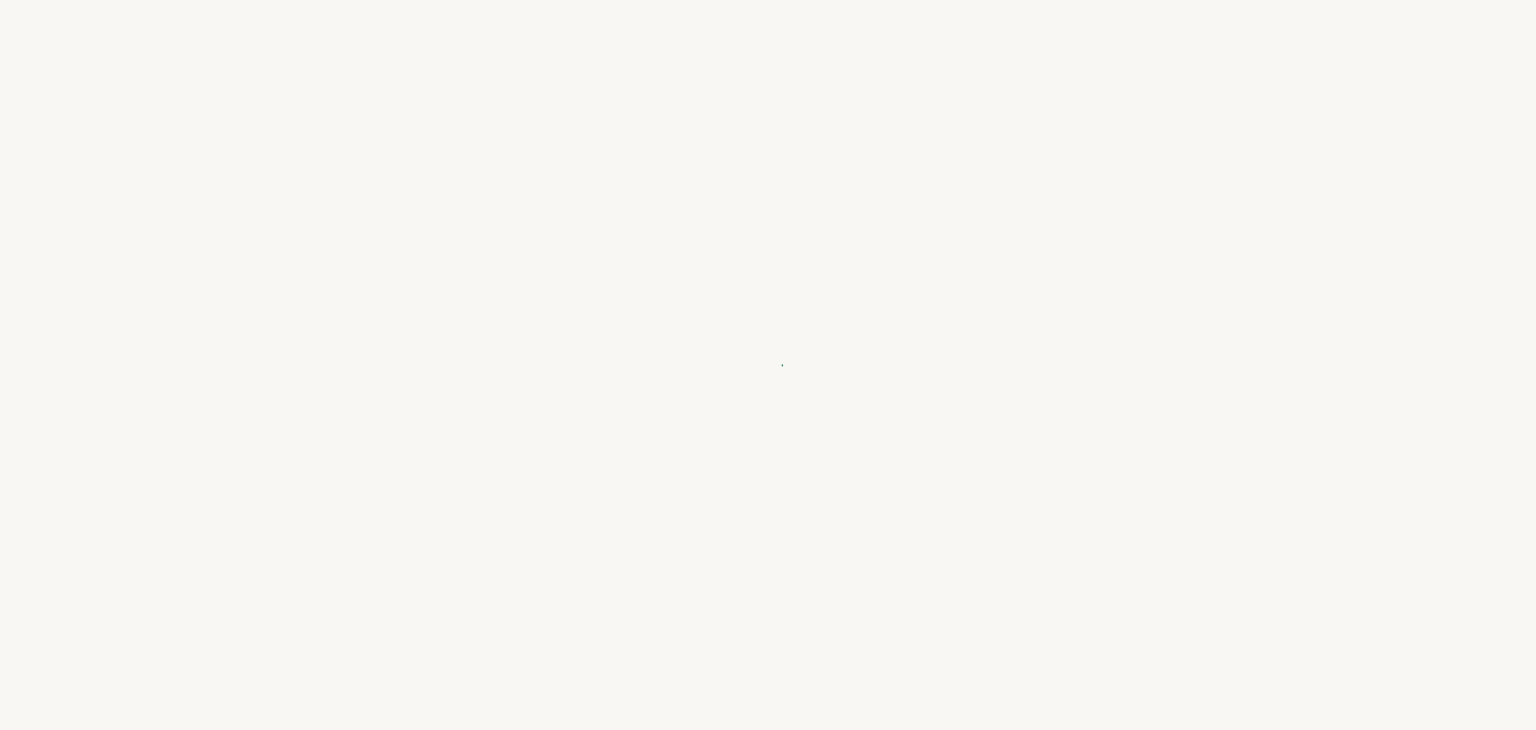 scroll, scrollTop: 0, scrollLeft: 0, axis: both 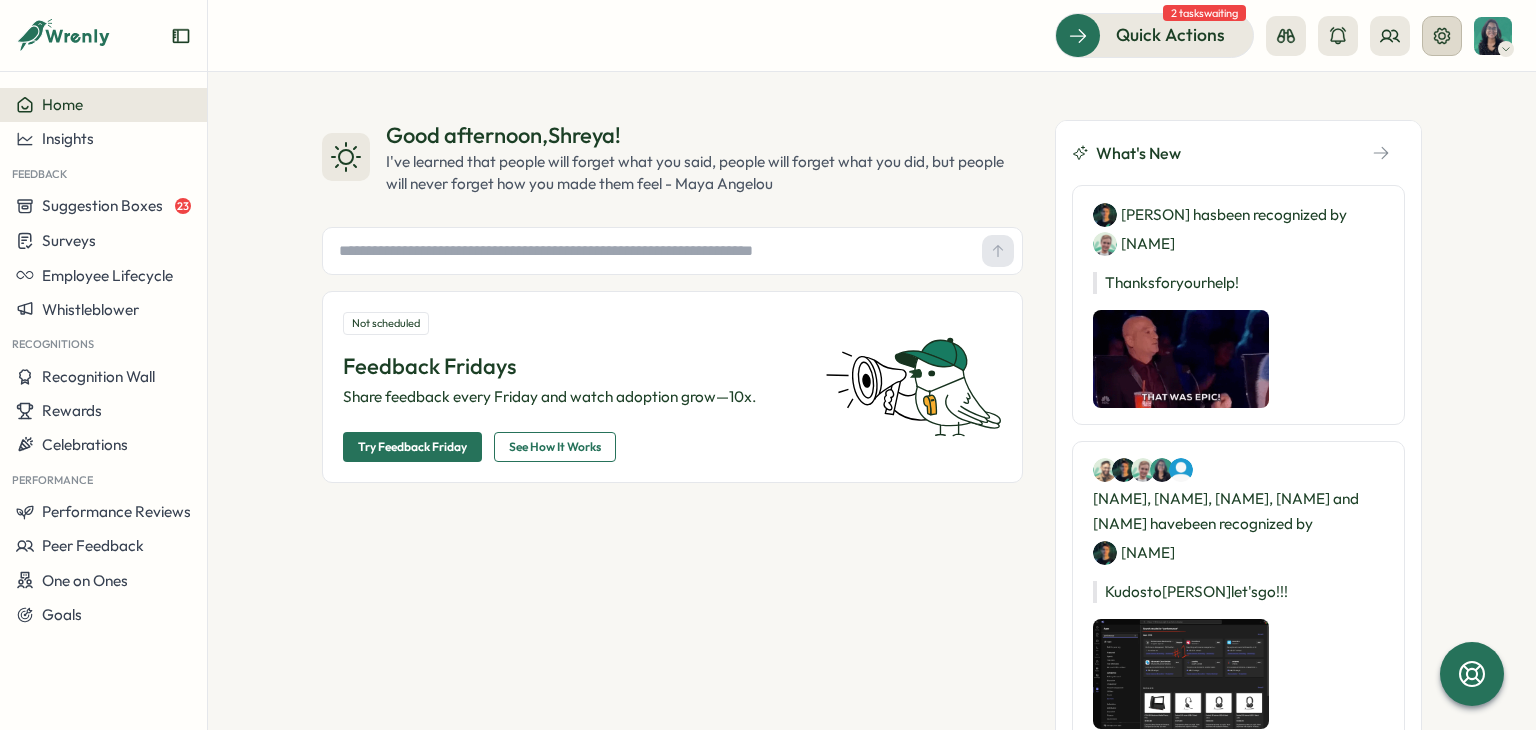 click at bounding box center (1442, 36) 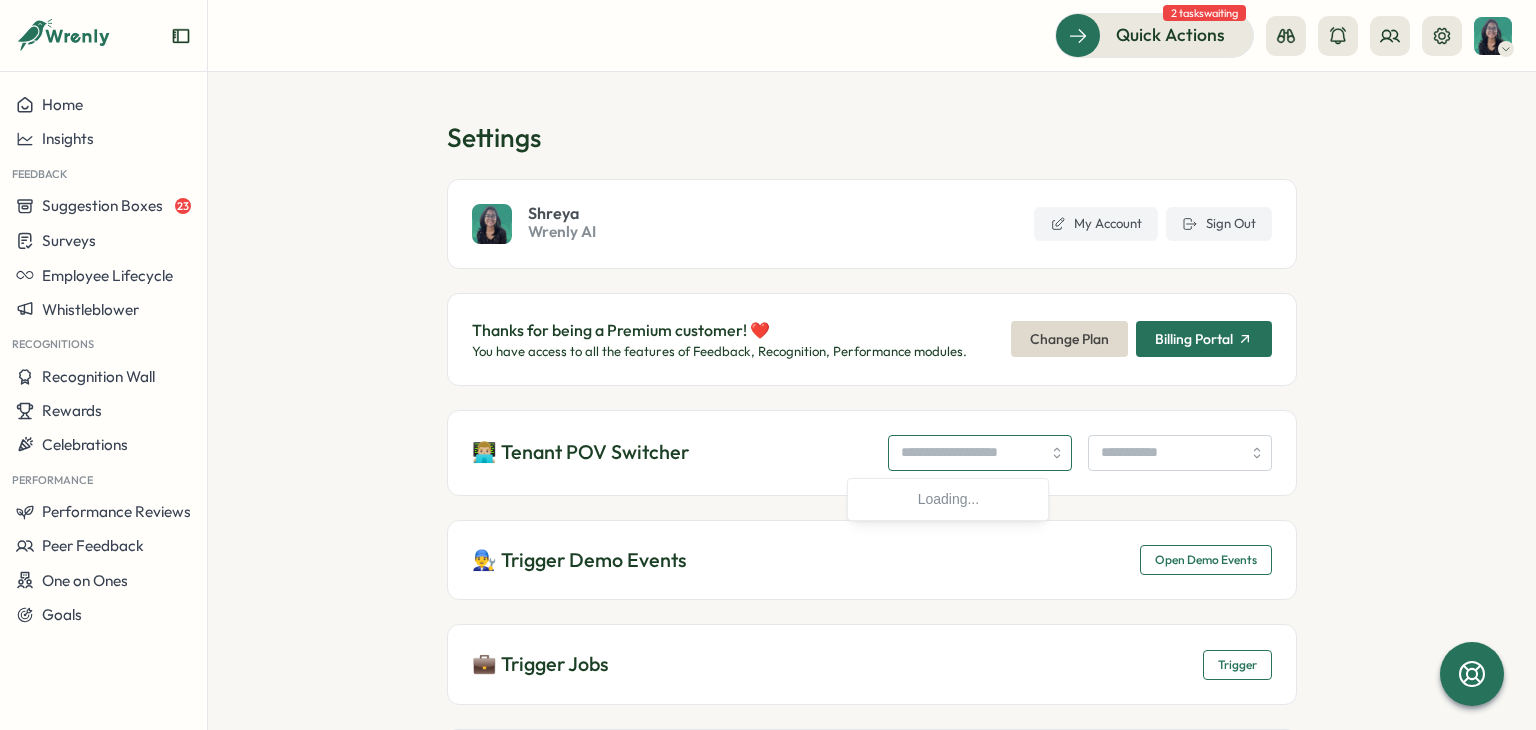 click at bounding box center (980, 453) 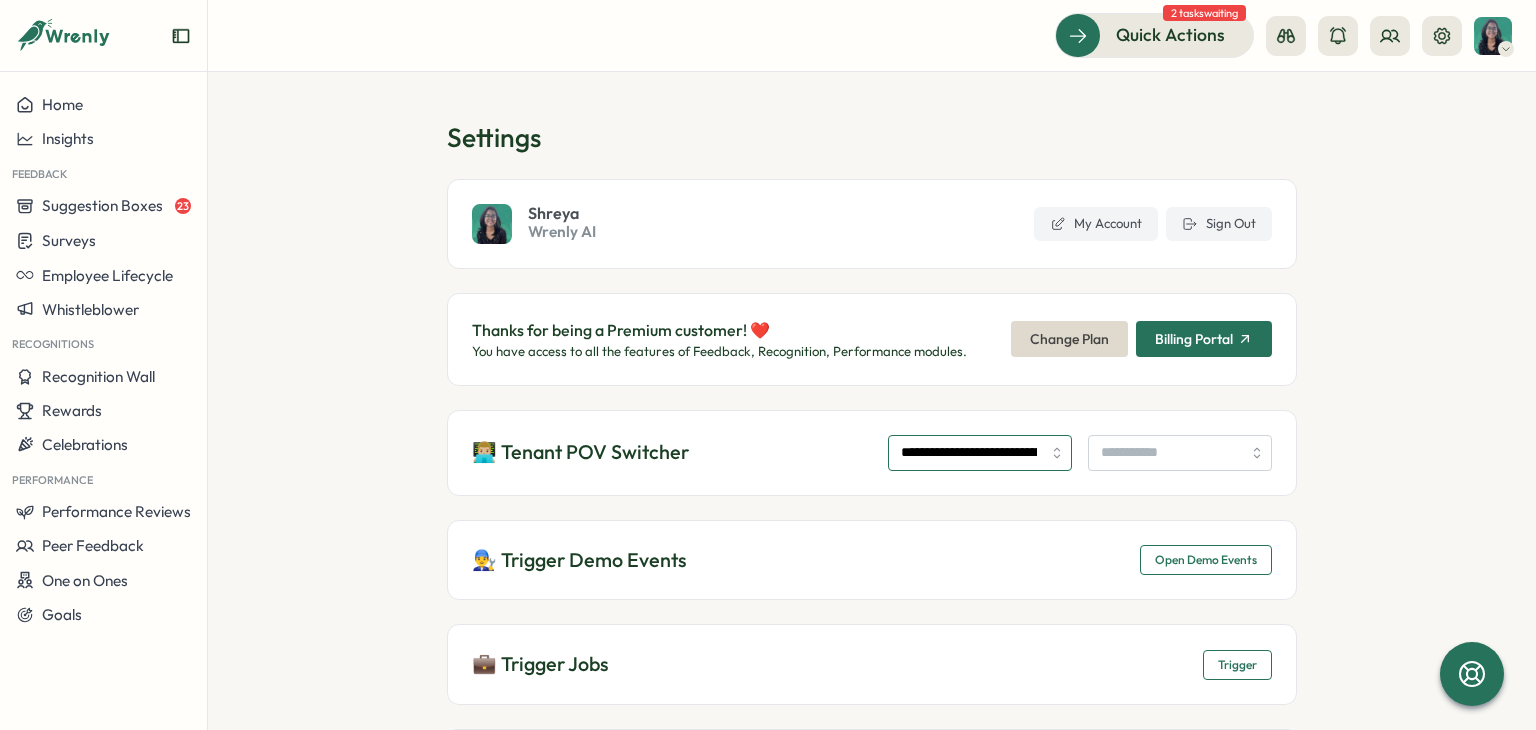 type on "**********" 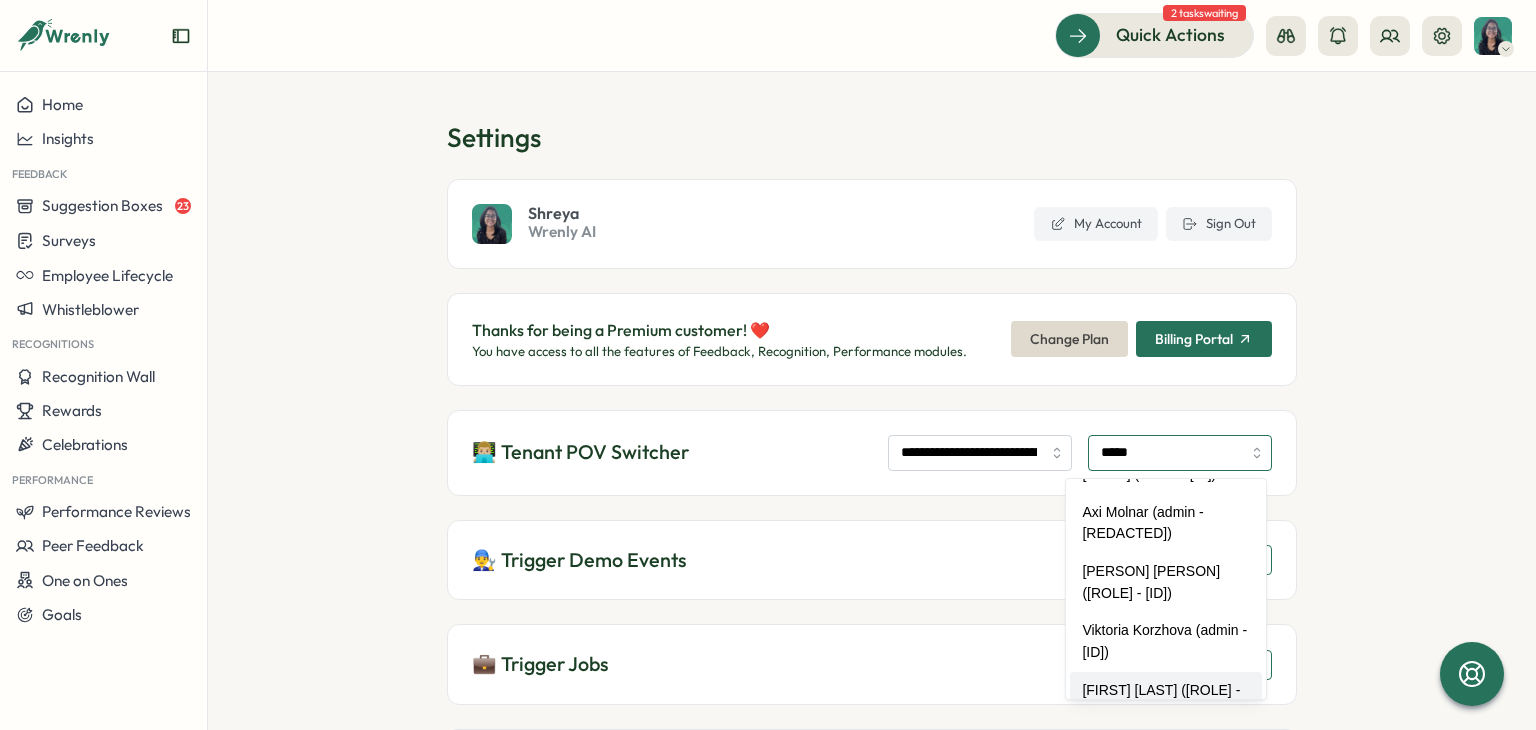 scroll, scrollTop: 145, scrollLeft: 0, axis: vertical 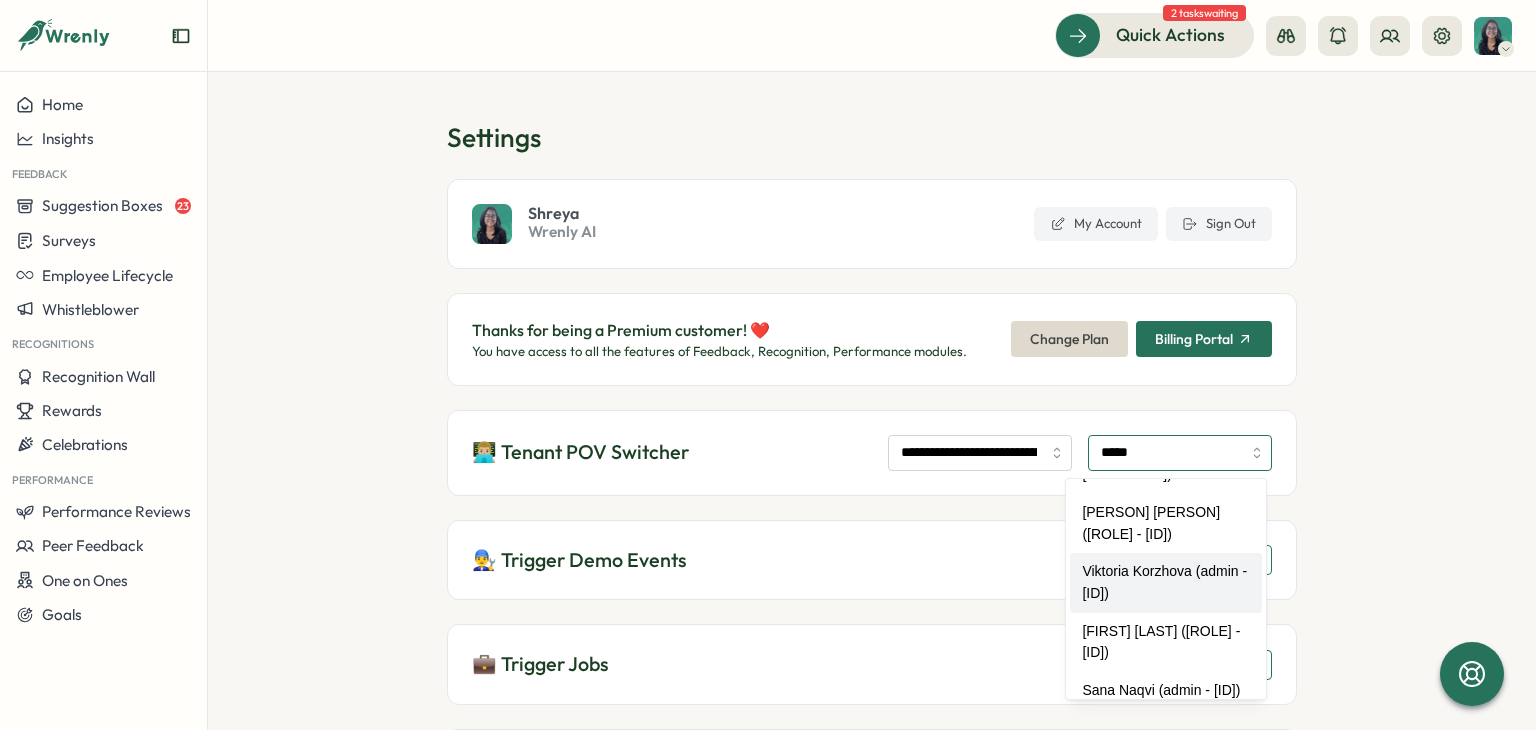 type on "**********" 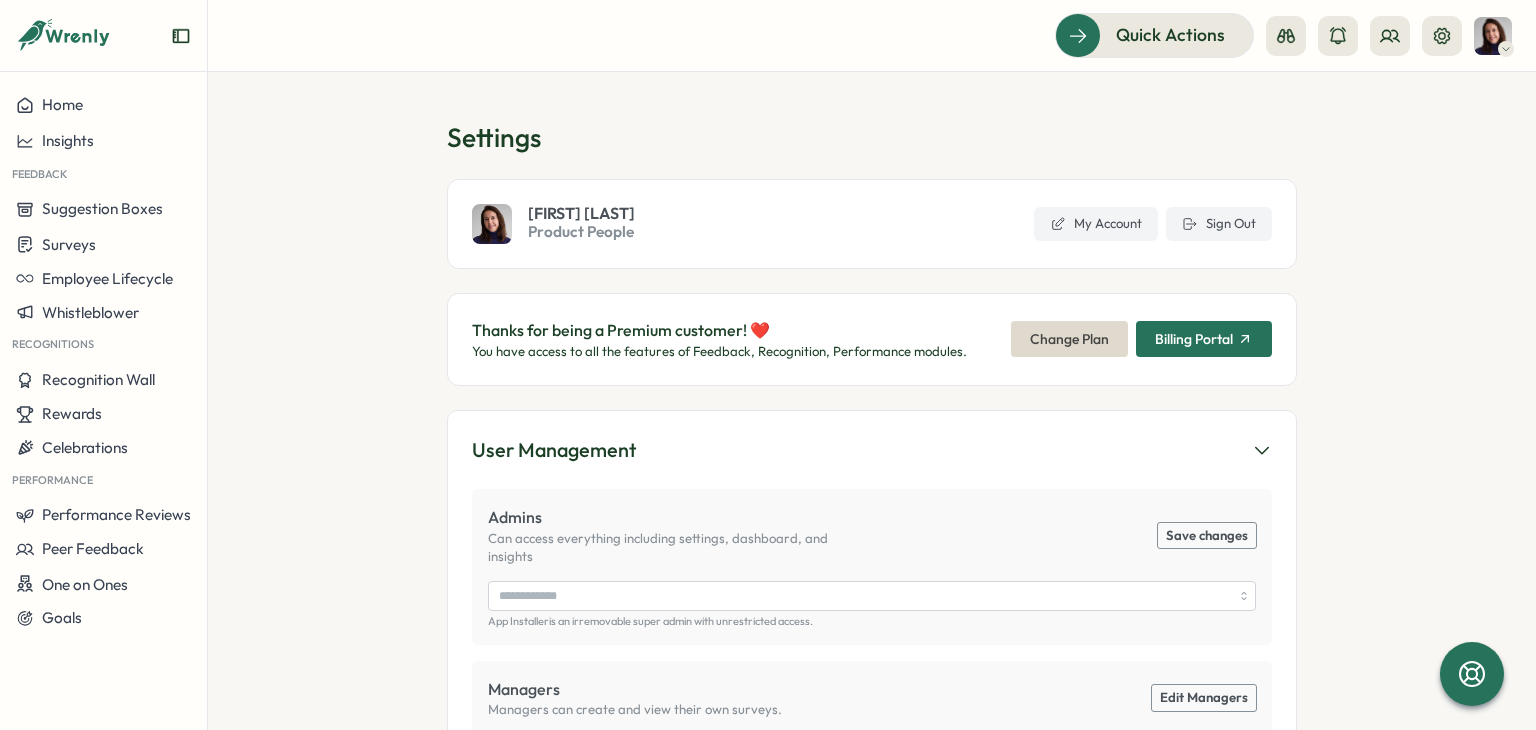 scroll, scrollTop: 0, scrollLeft: 0, axis: both 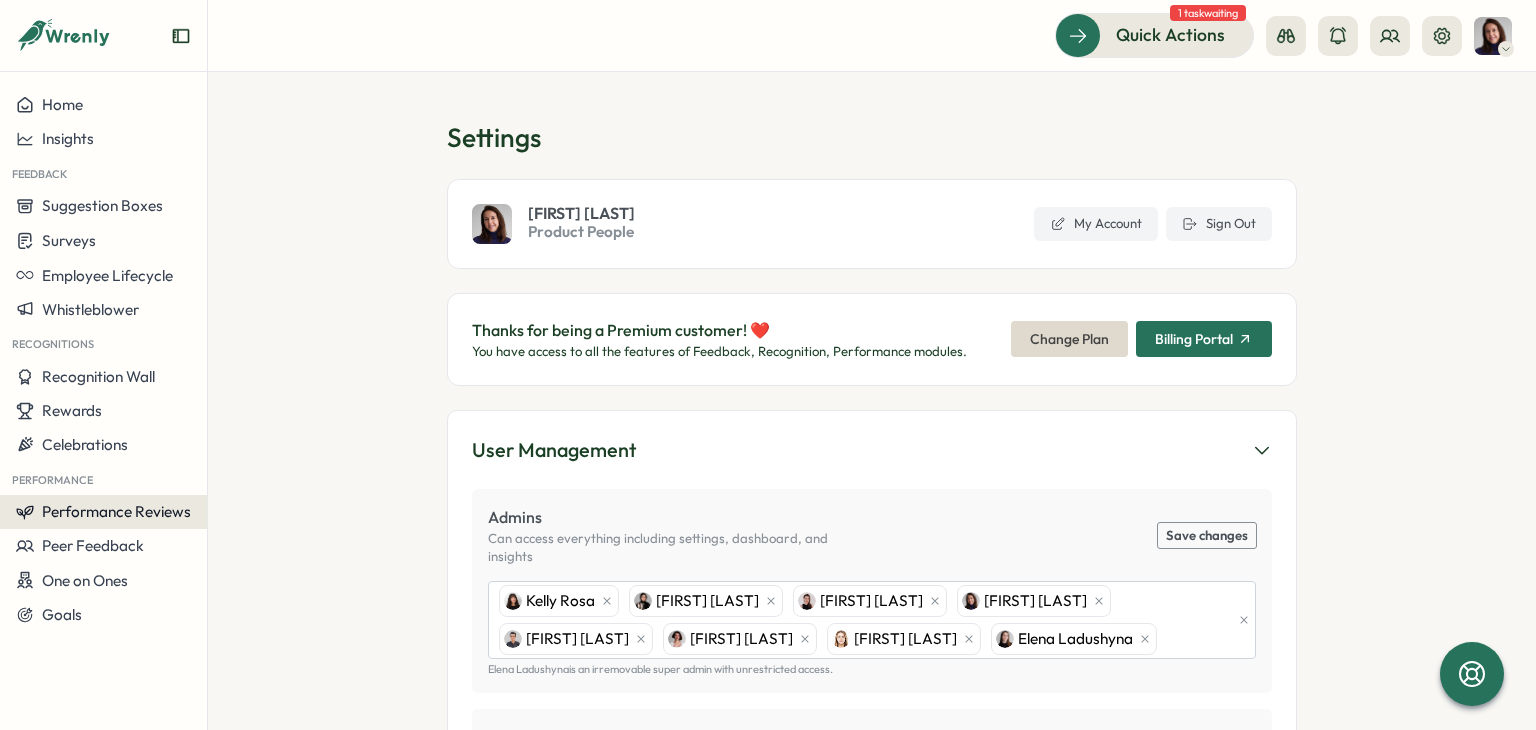 click on "Performance Reviews" at bounding box center [116, 511] 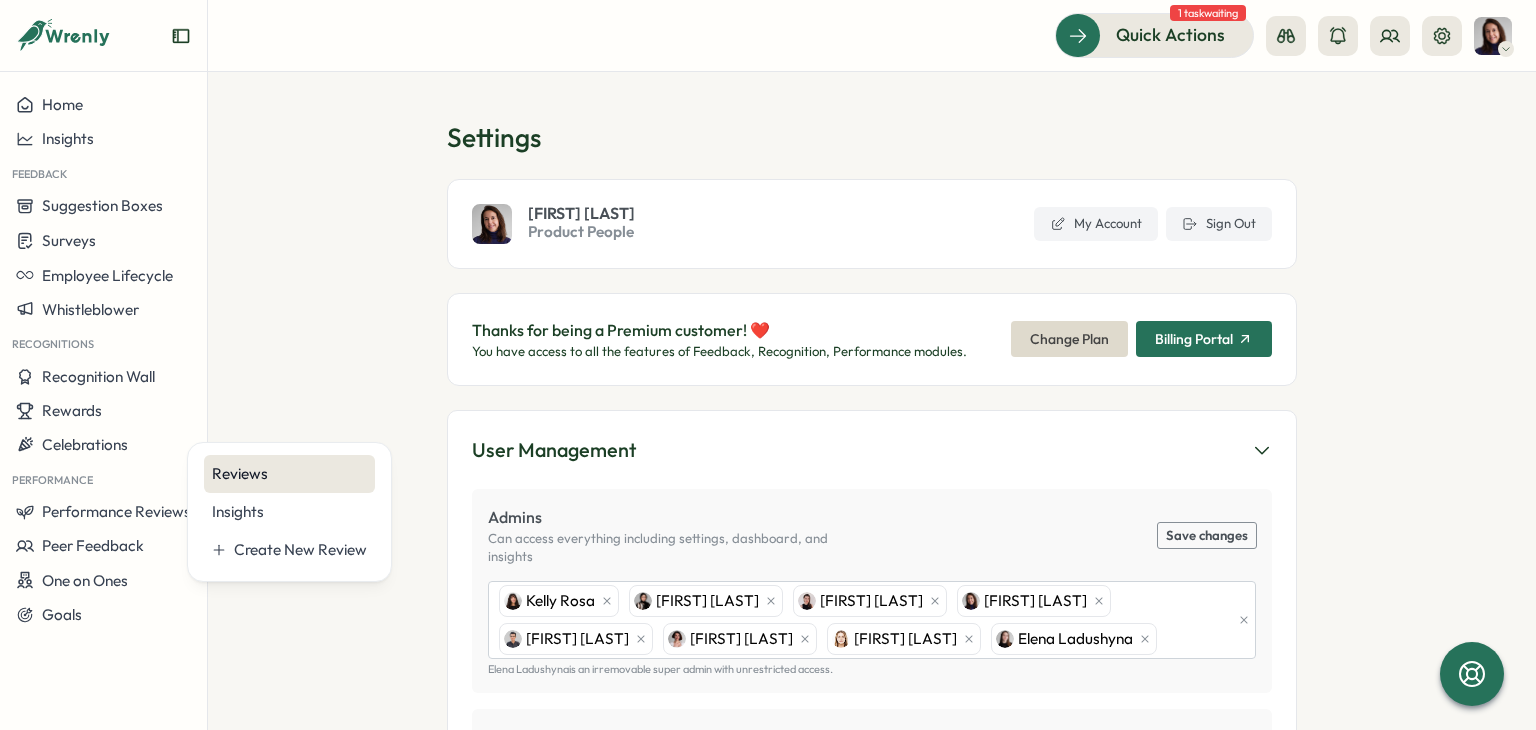 click on "Reviews" at bounding box center (289, 474) 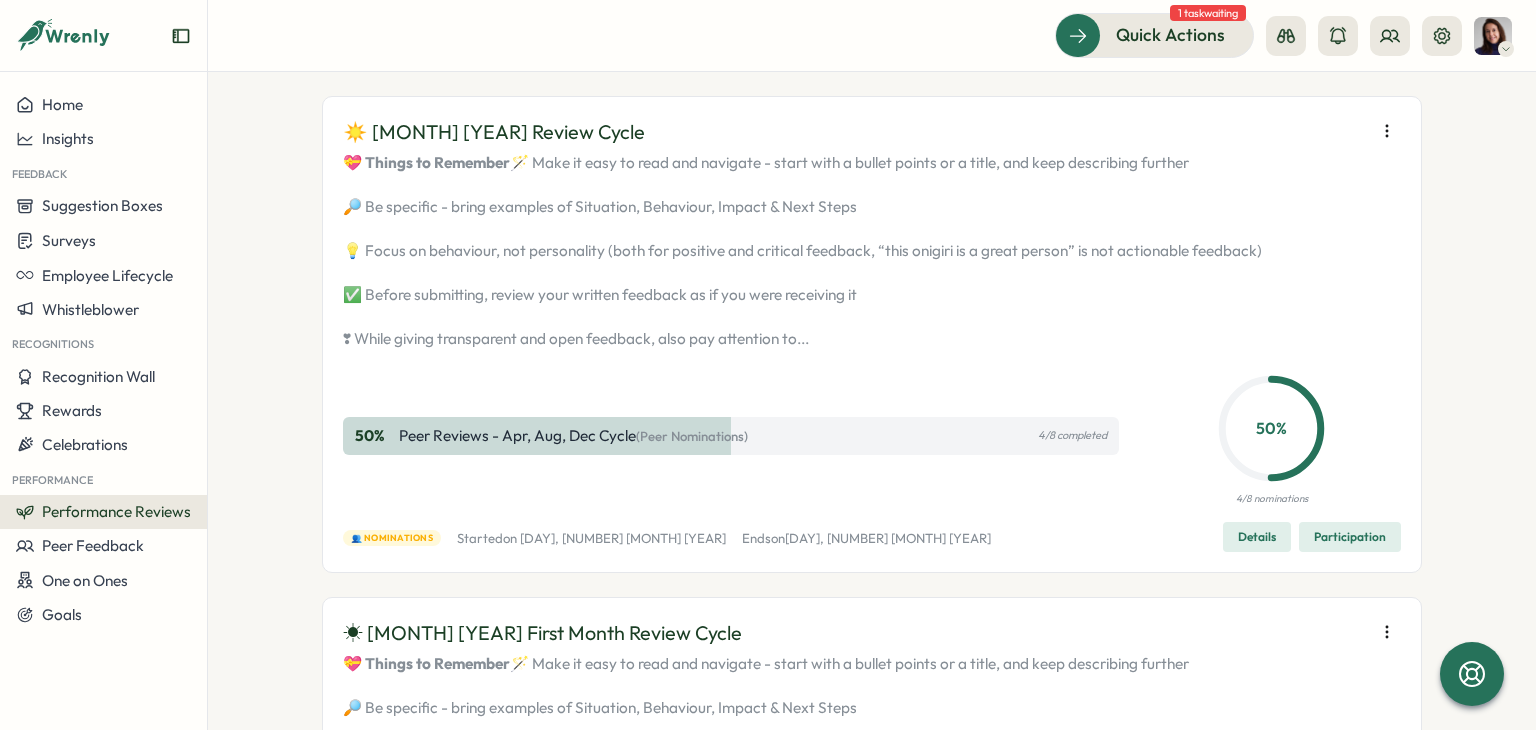 scroll, scrollTop: 200, scrollLeft: 0, axis: vertical 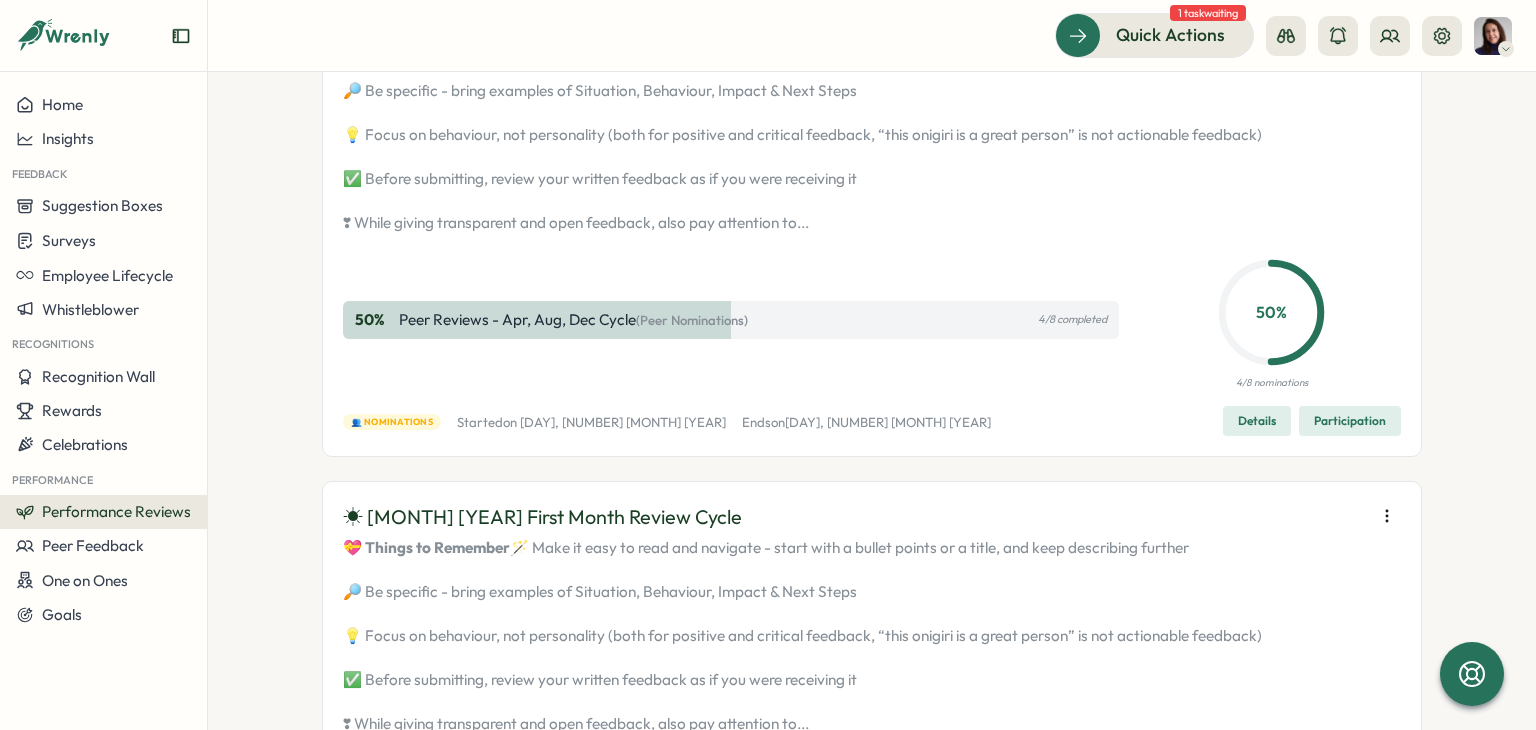 click on "Participation" at bounding box center (1350, 421) 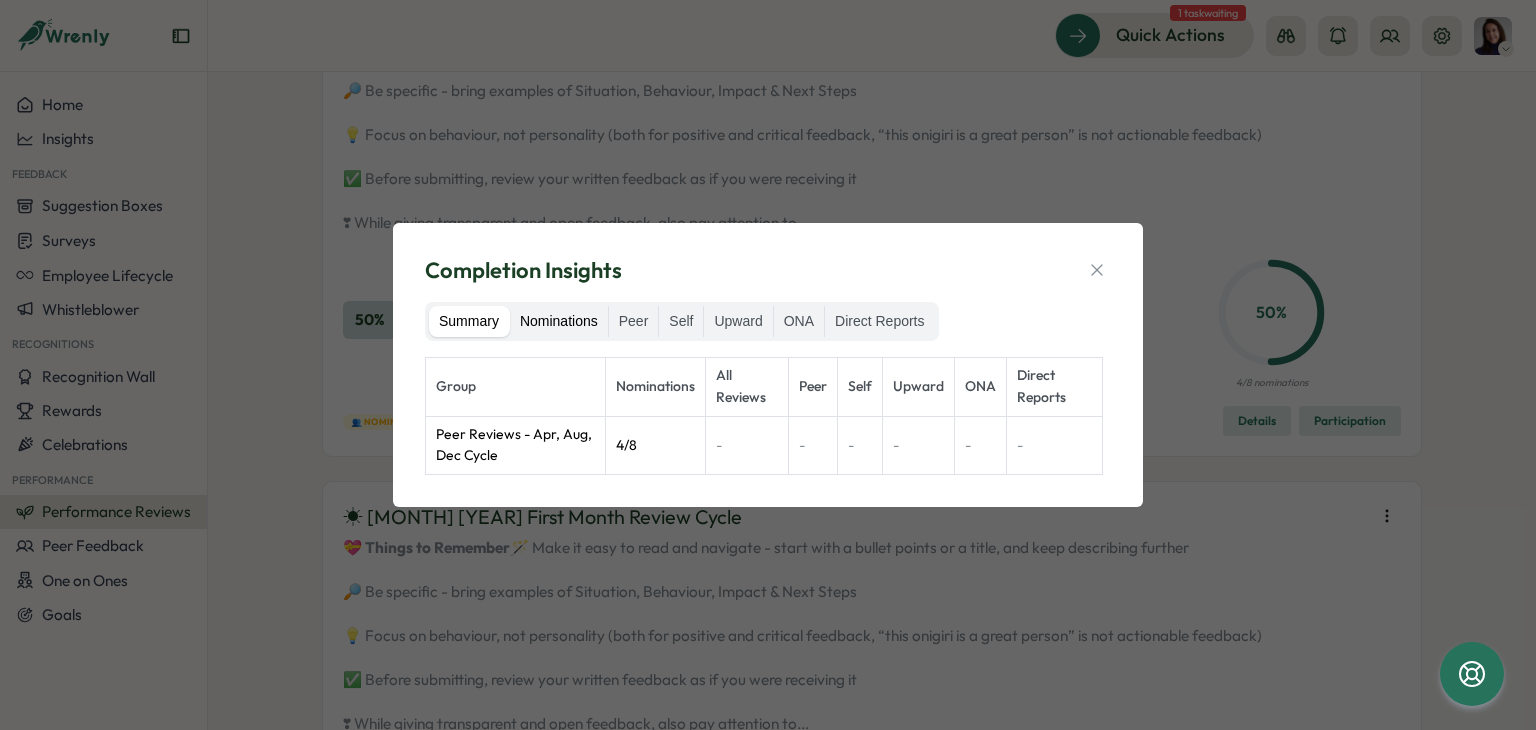 click on "Nominations" at bounding box center [559, 322] 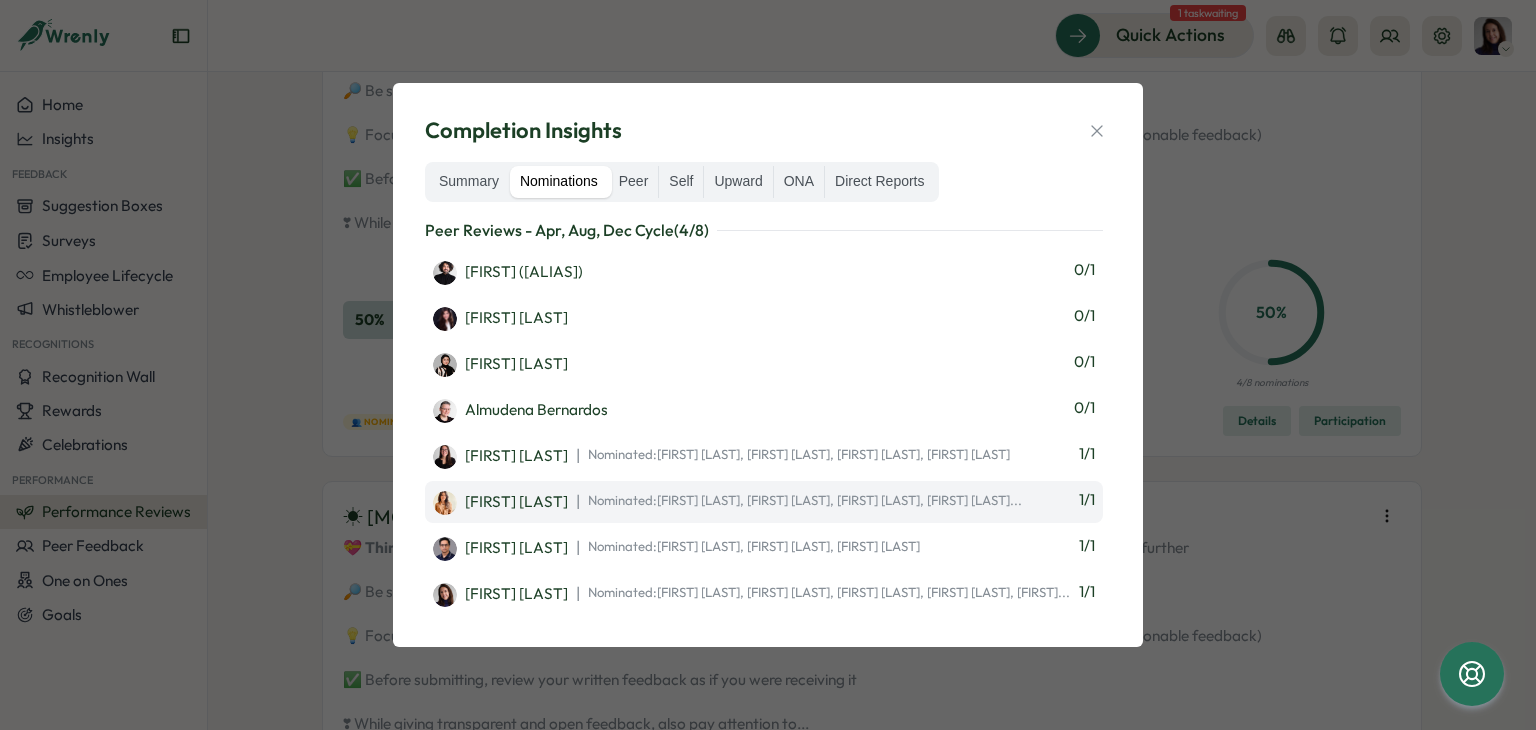 scroll, scrollTop: 61, scrollLeft: 0, axis: vertical 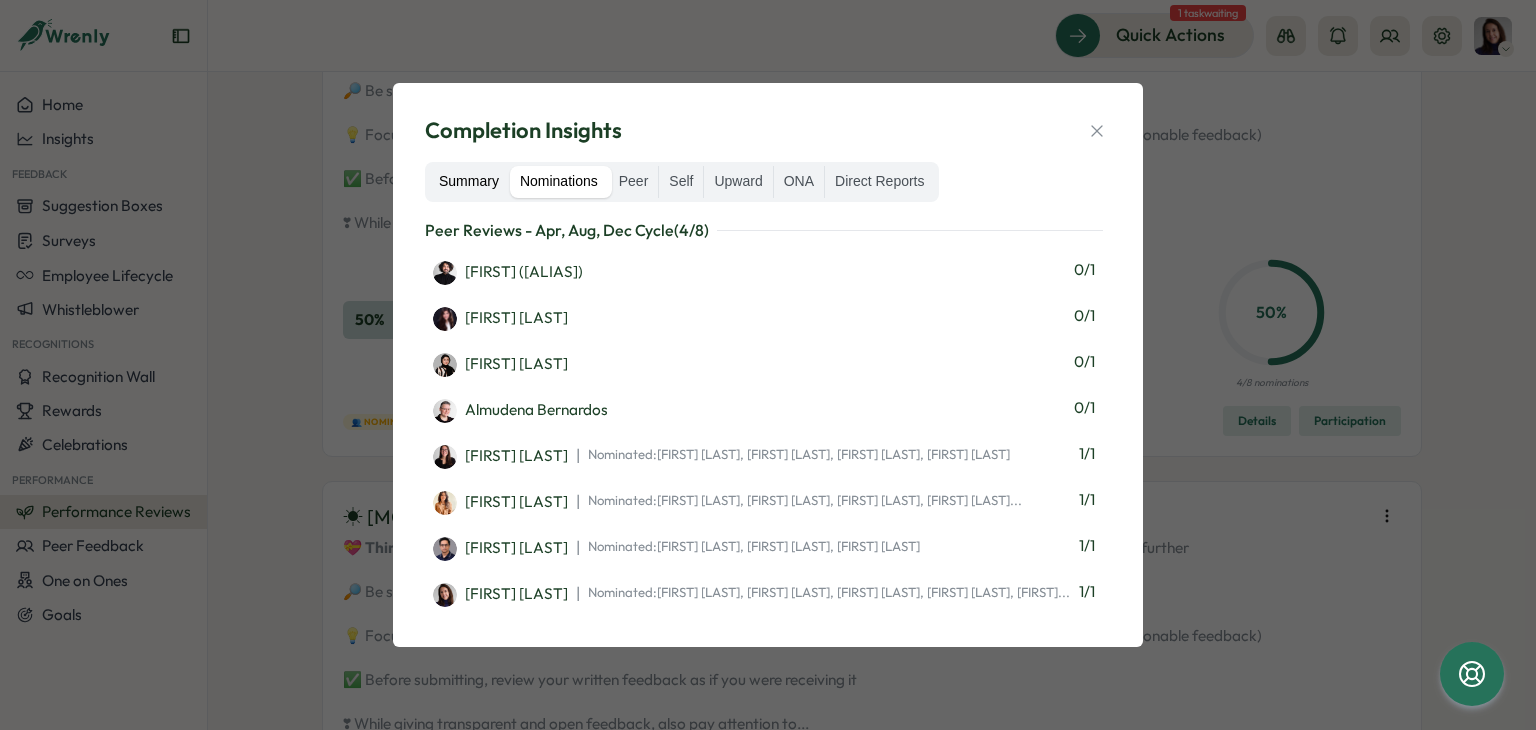 click on "Summary" at bounding box center [469, 182] 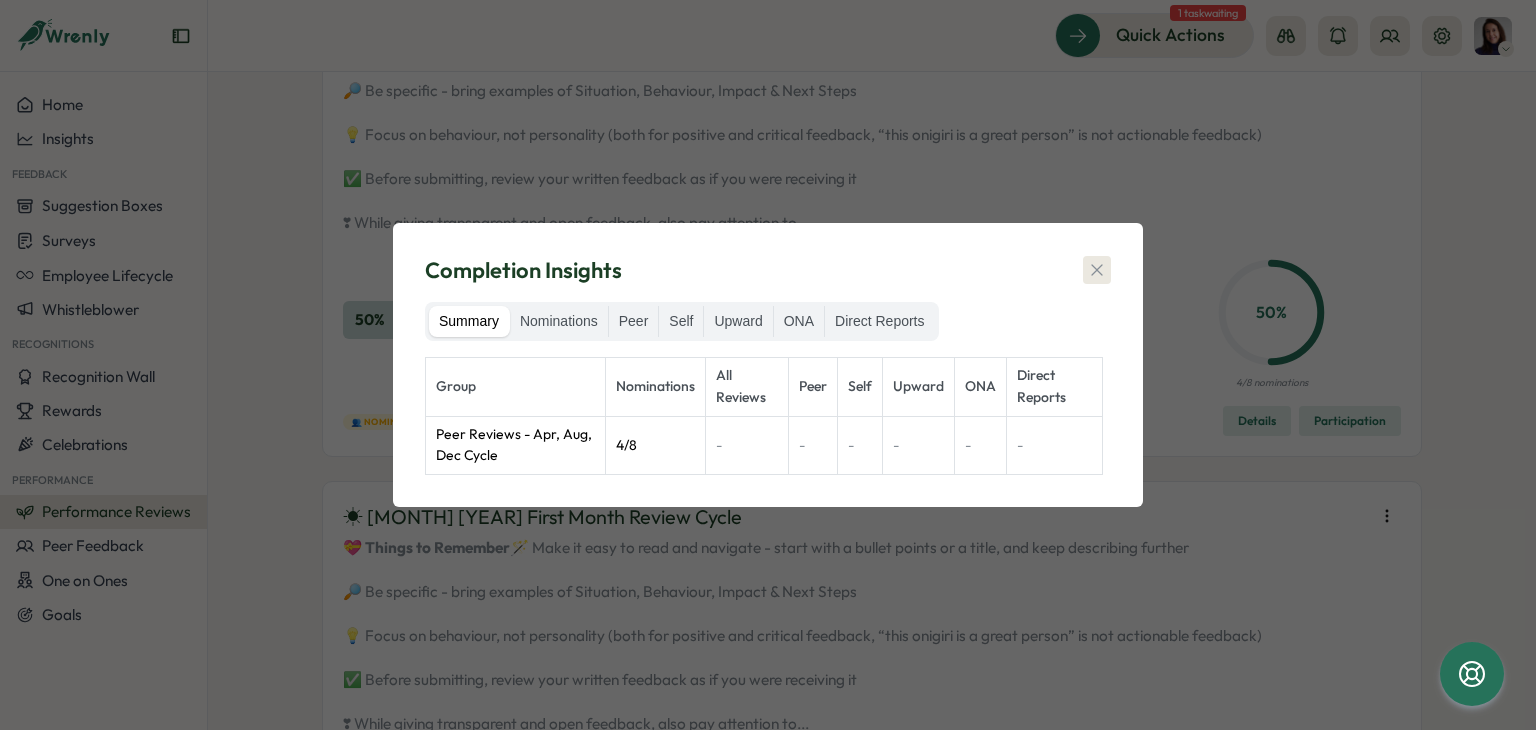 click 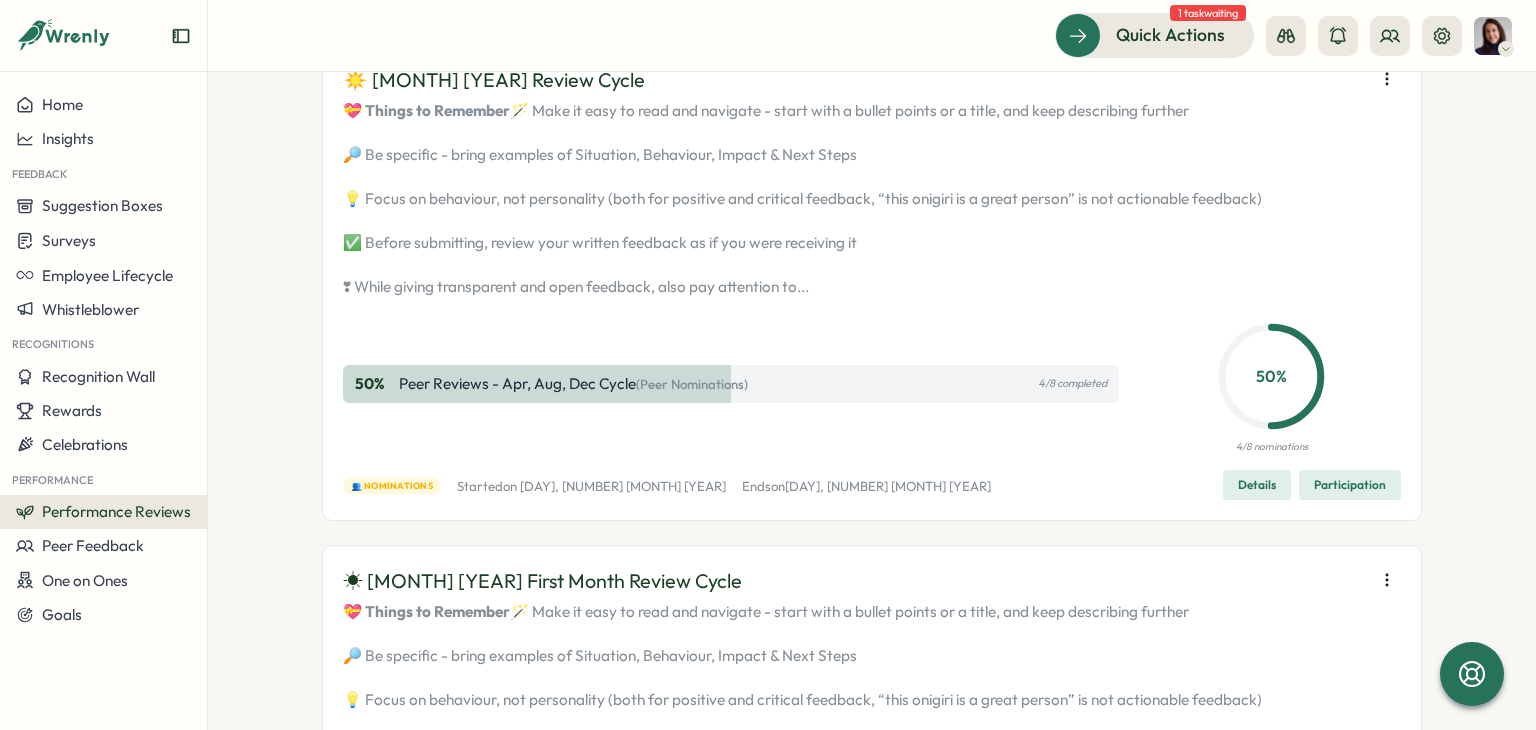 scroll, scrollTop: 0, scrollLeft: 0, axis: both 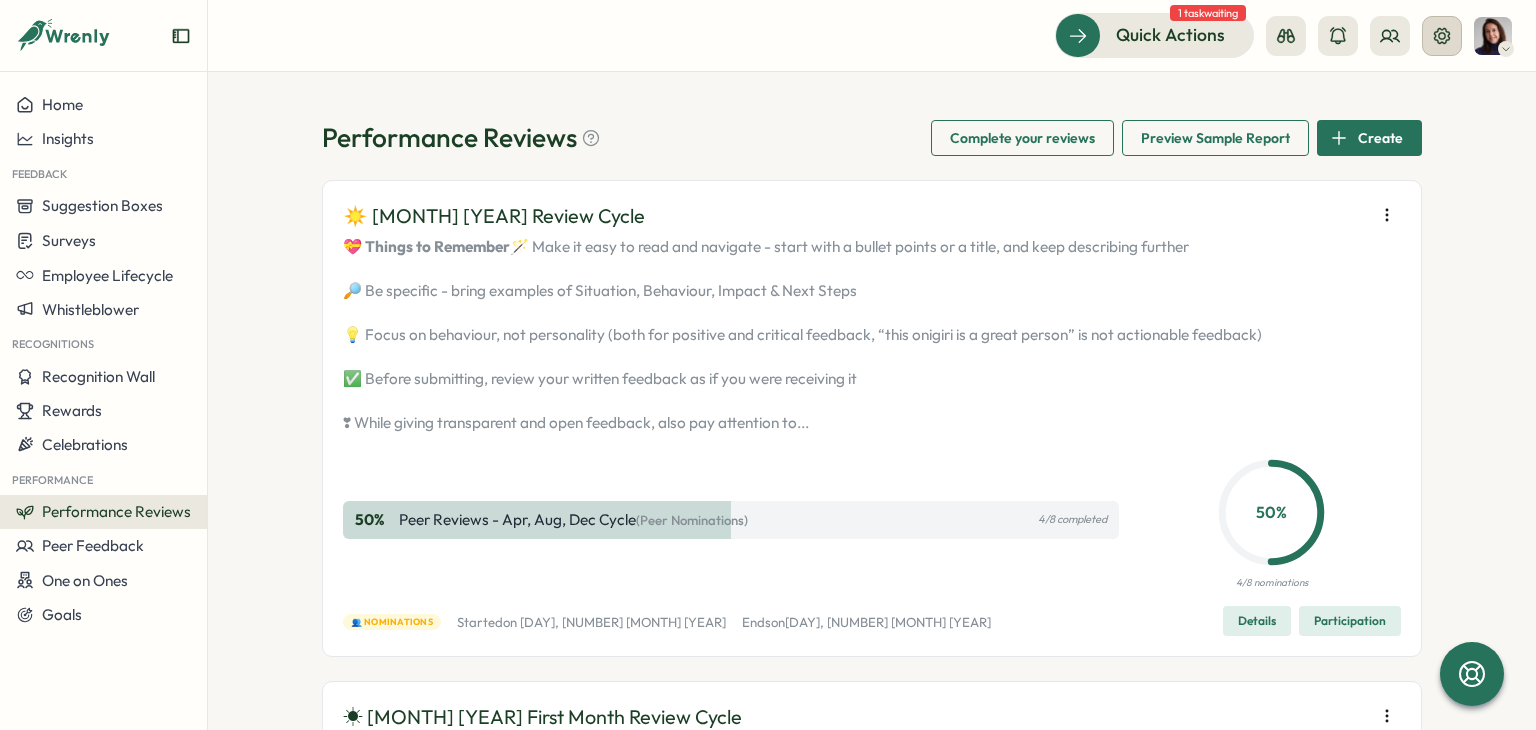 click 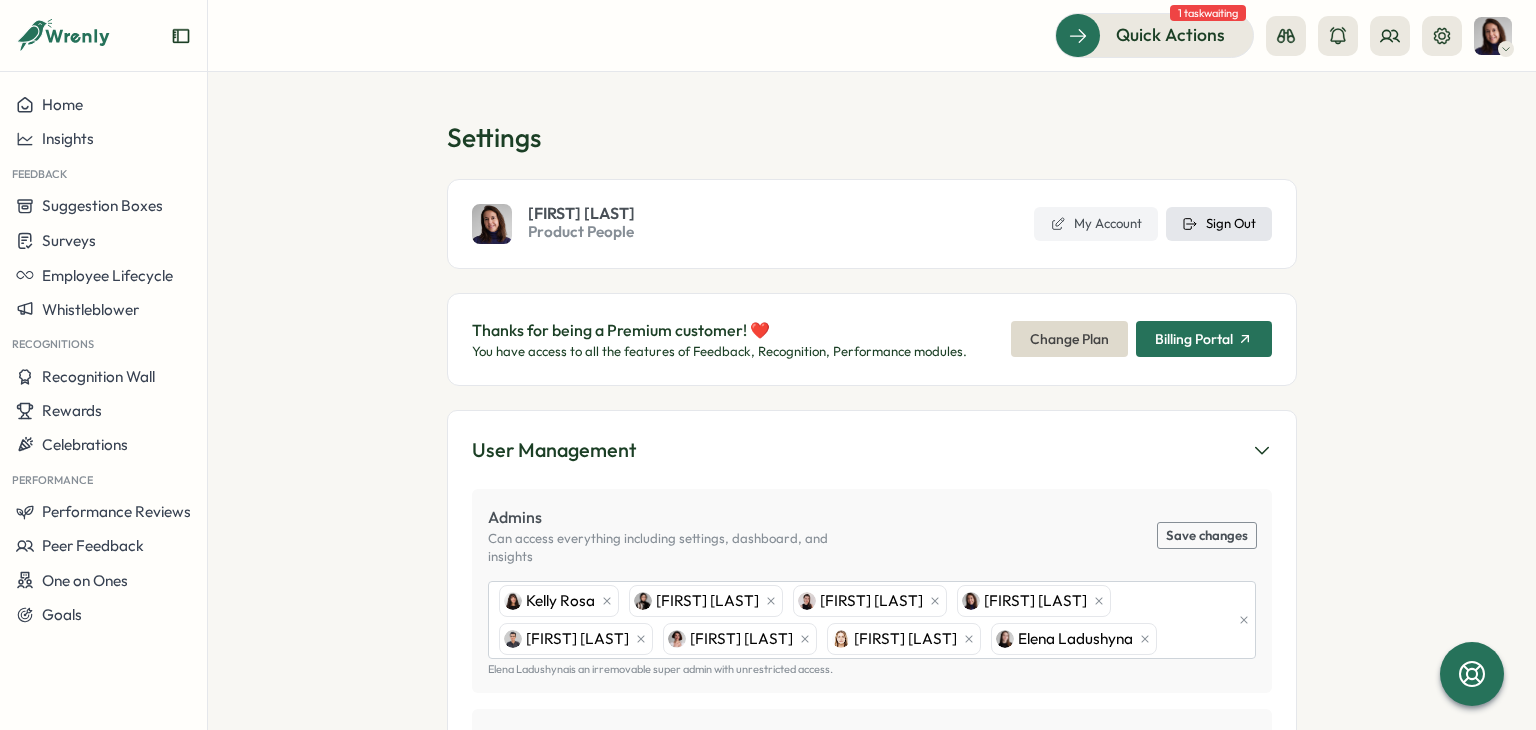 click on "Sign Out" at bounding box center (1231, 224) 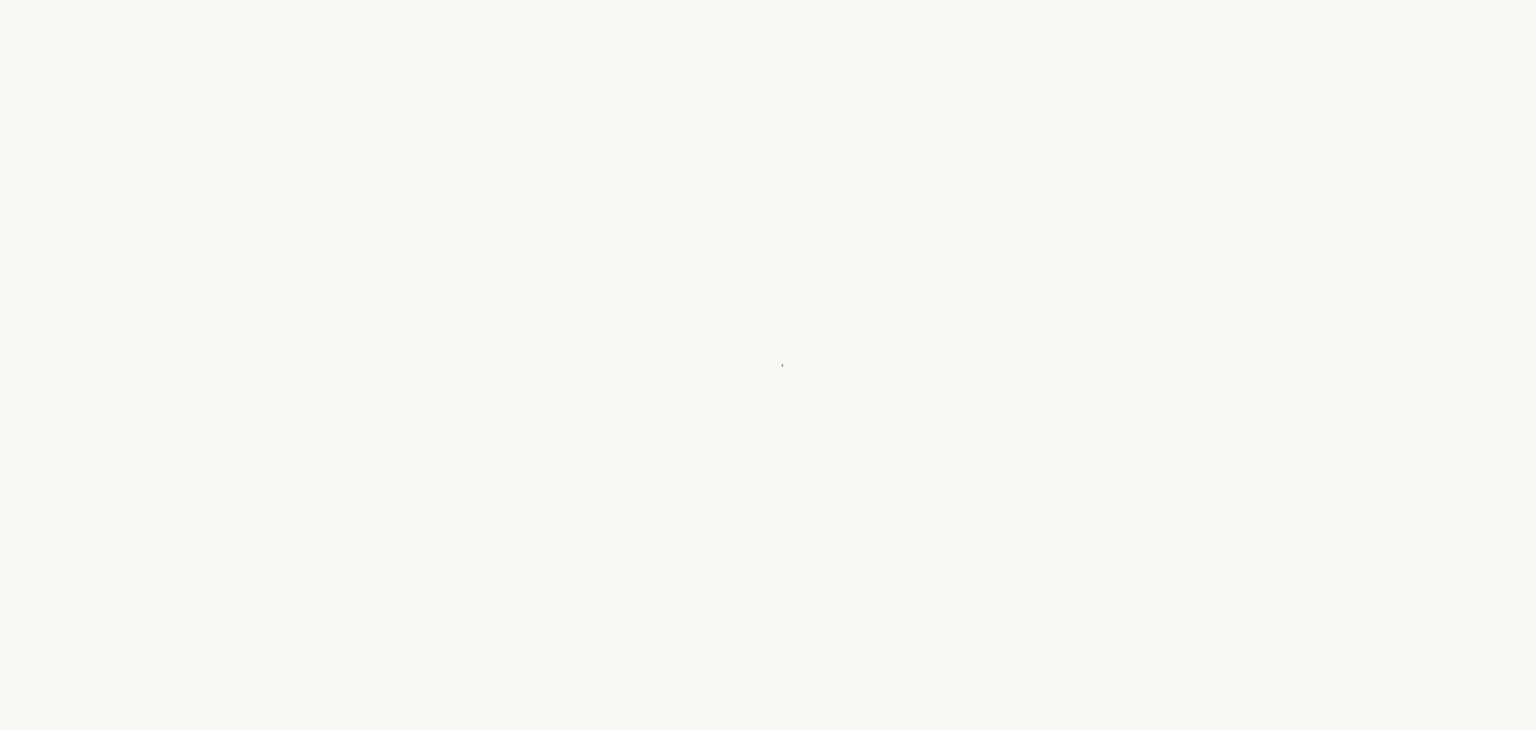 scroll, scrollTop: 0, scrollLeft: 0, axis: both 